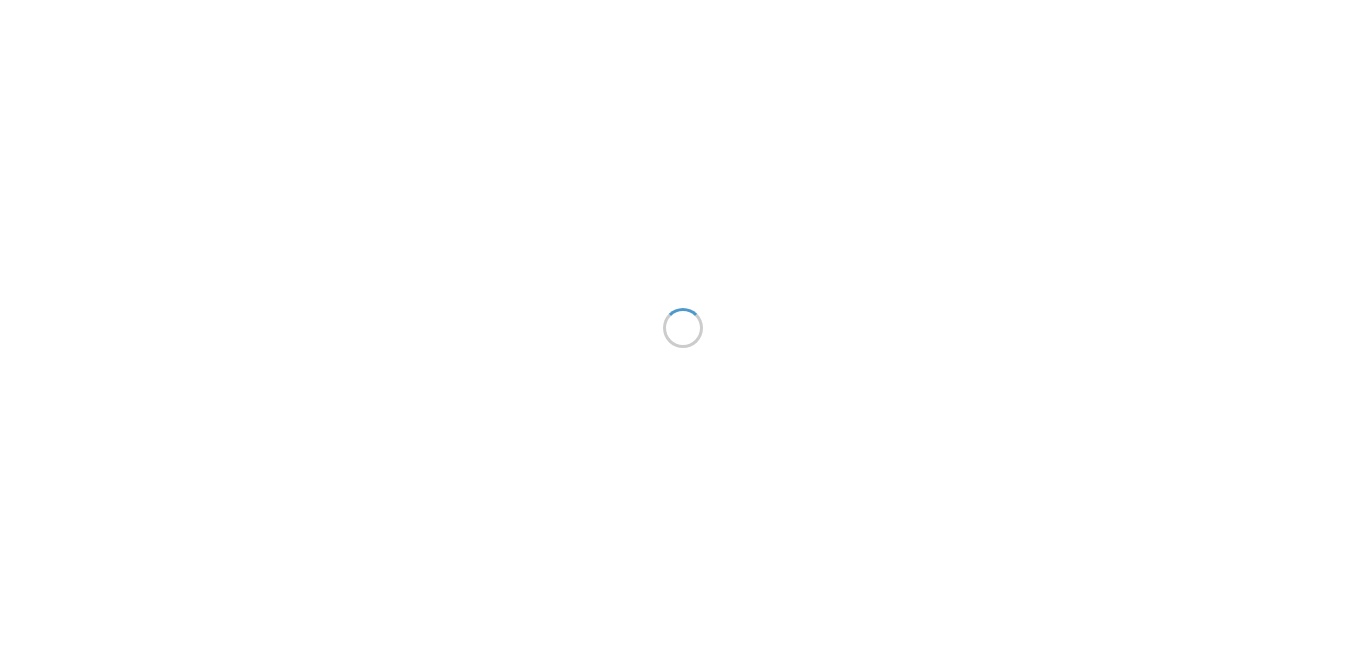 scroll, scrollTop: 0, scrollLeft: 0, axis: both 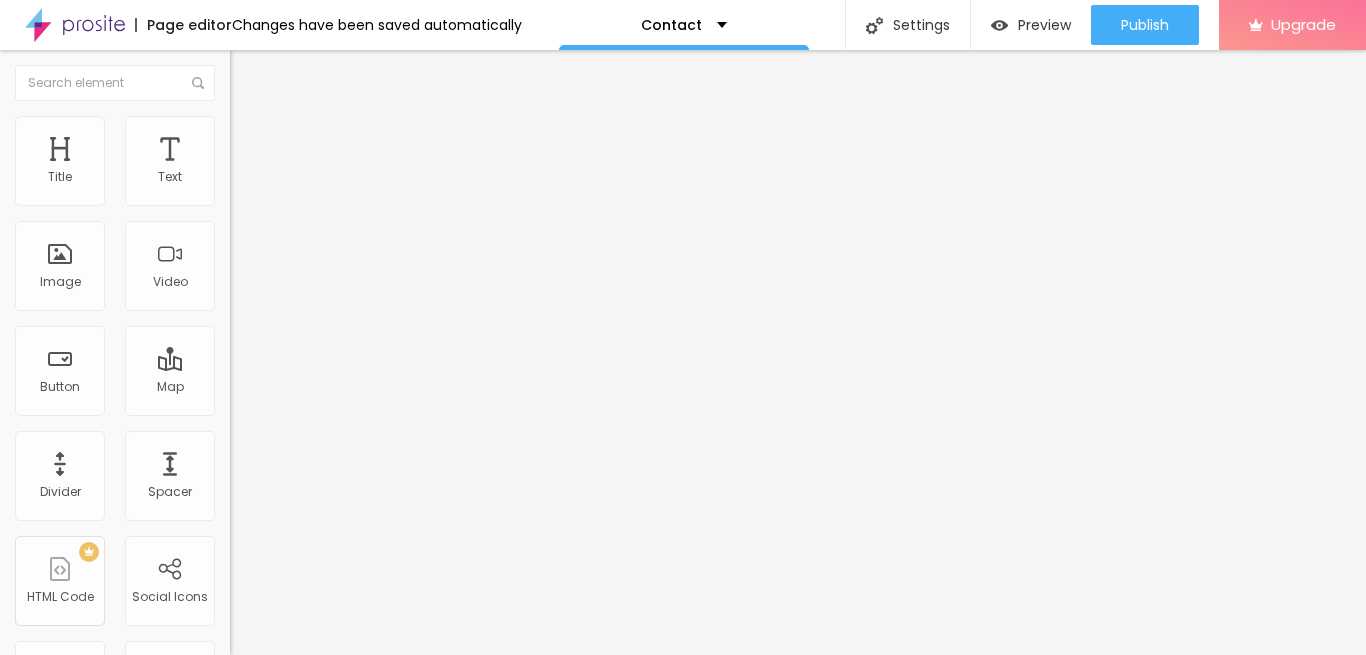 click on "Contact" at bounding box center [684, 25] 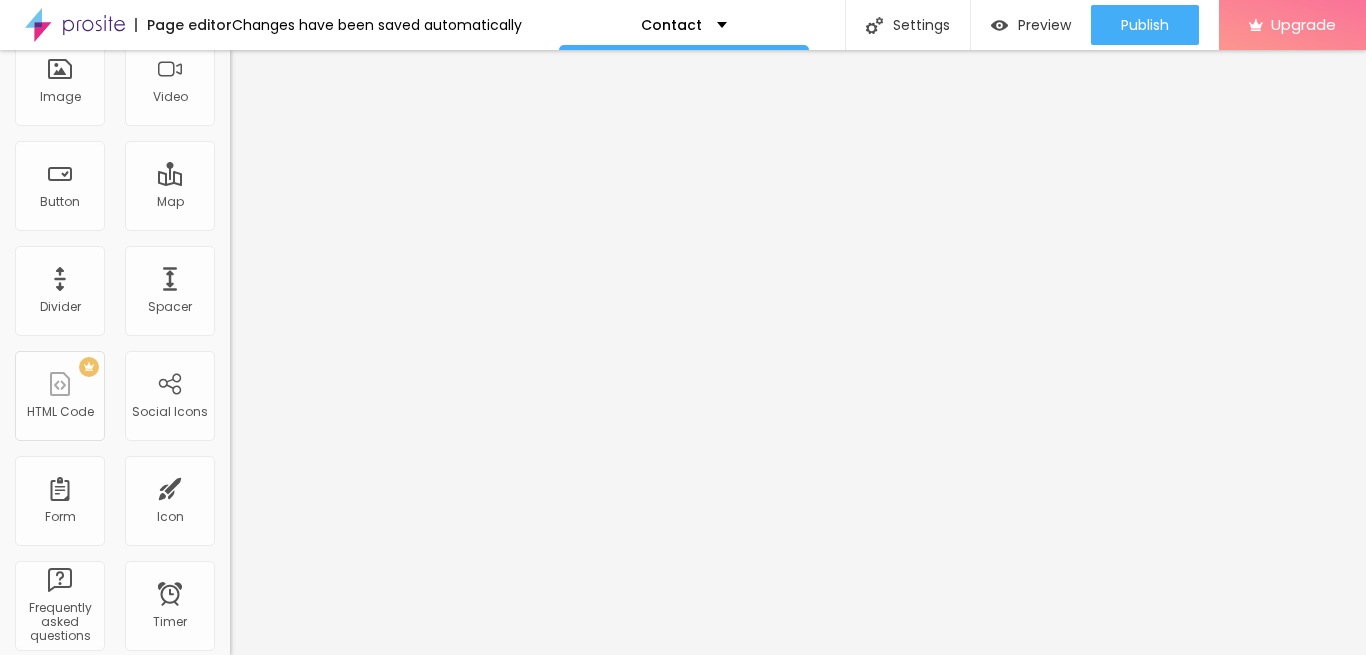 scroll, scrollTop: 0, scrollLeft: 0, axis: both 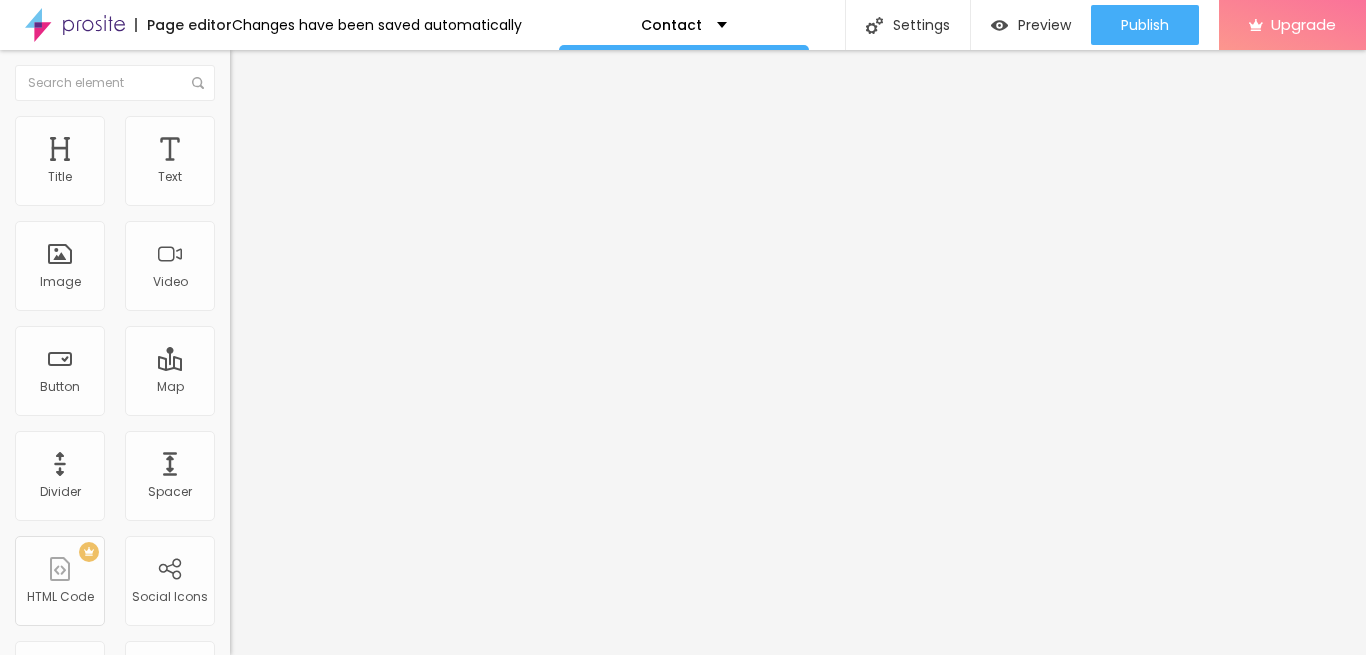 click on "Text" at bounding box center (170, 161) 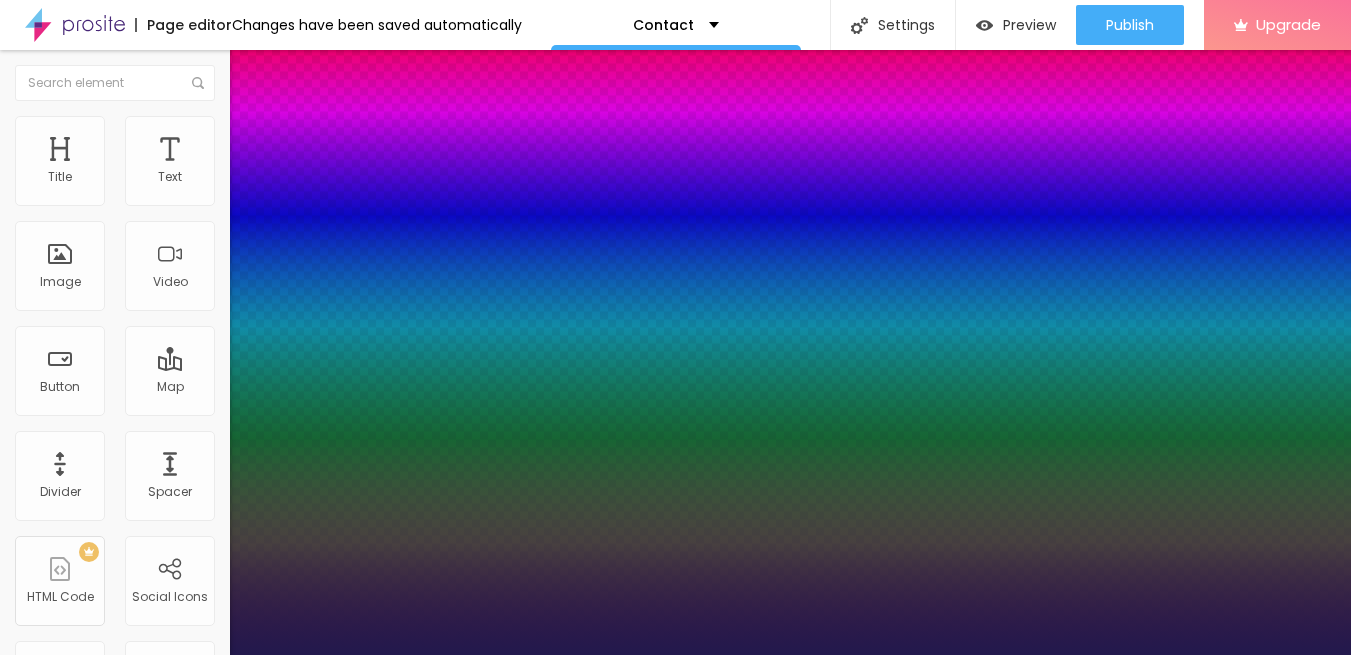 type on "1" 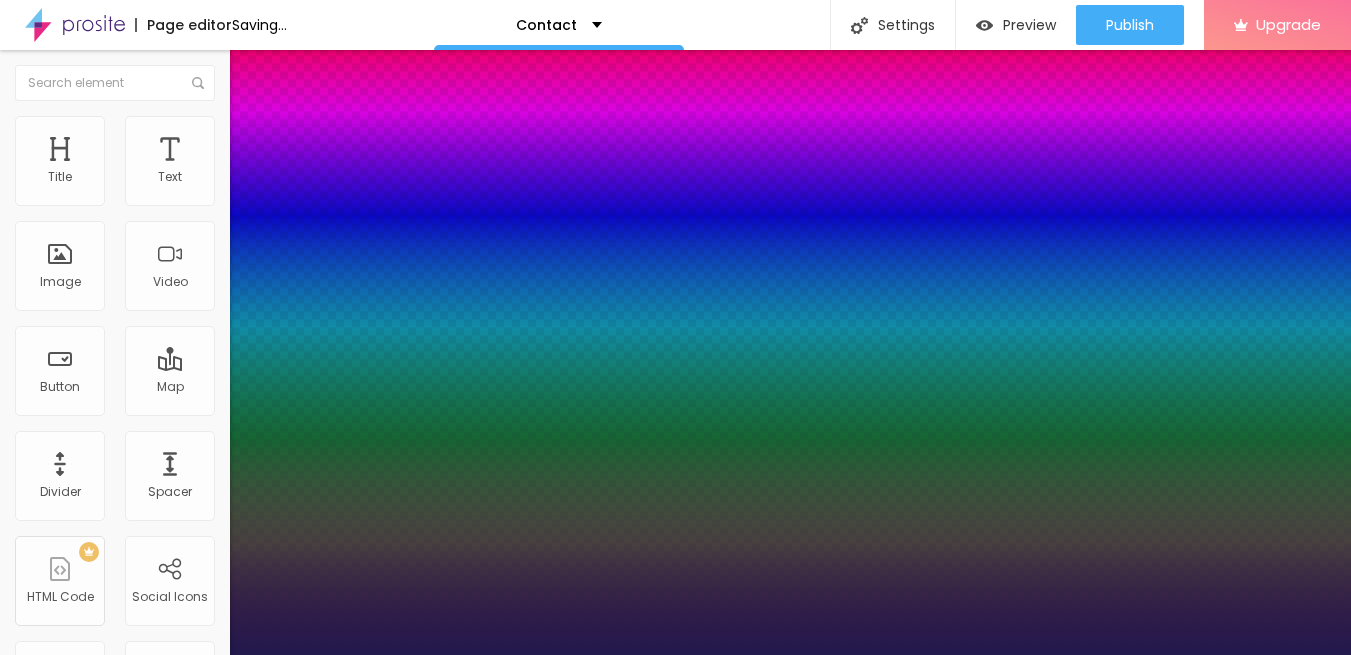 drag, startPoint x: 267, startPoint y: 564, endPoint x: 331, endPoint y: 557, distance: 64.381676 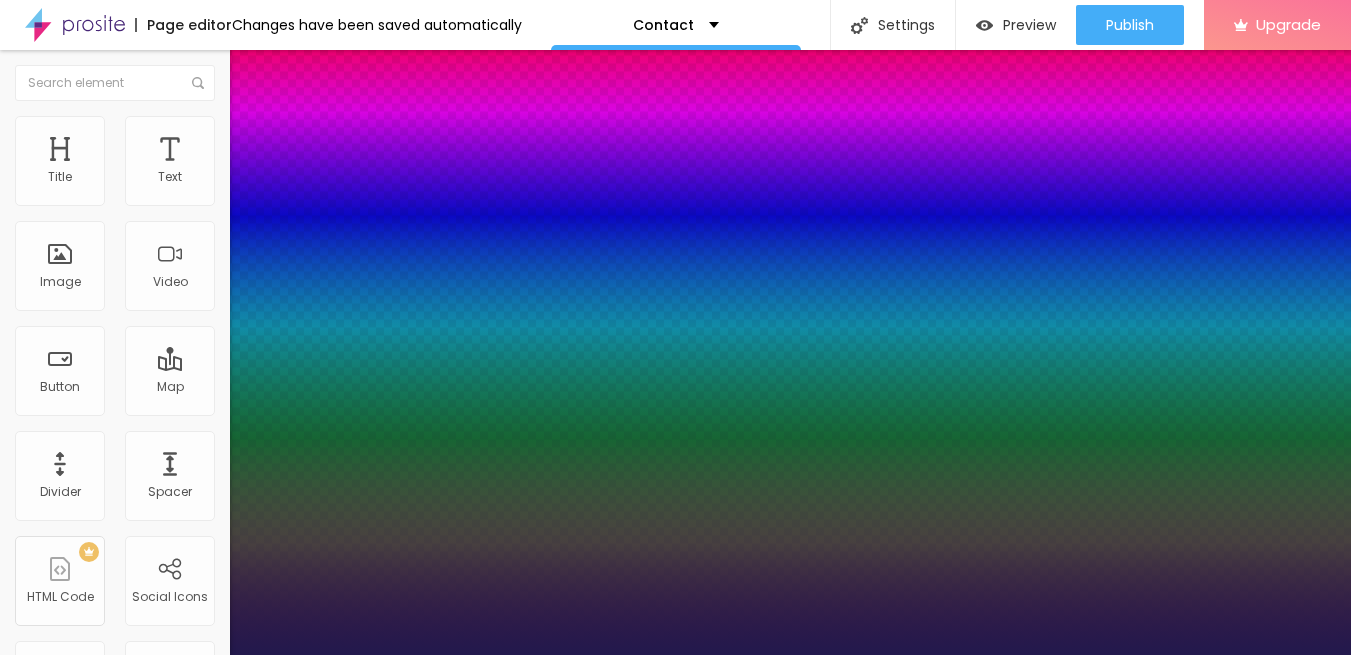 click at bounding box center [675, 655] 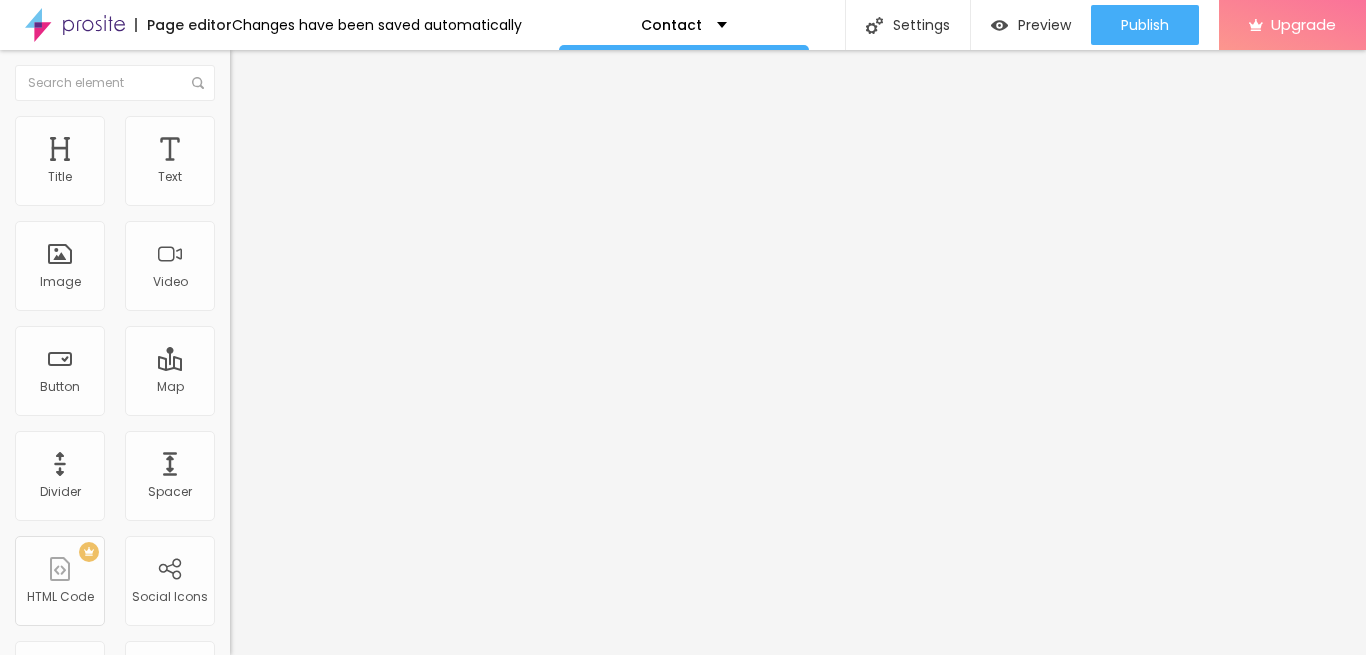 click at bounding box center [239, 125] 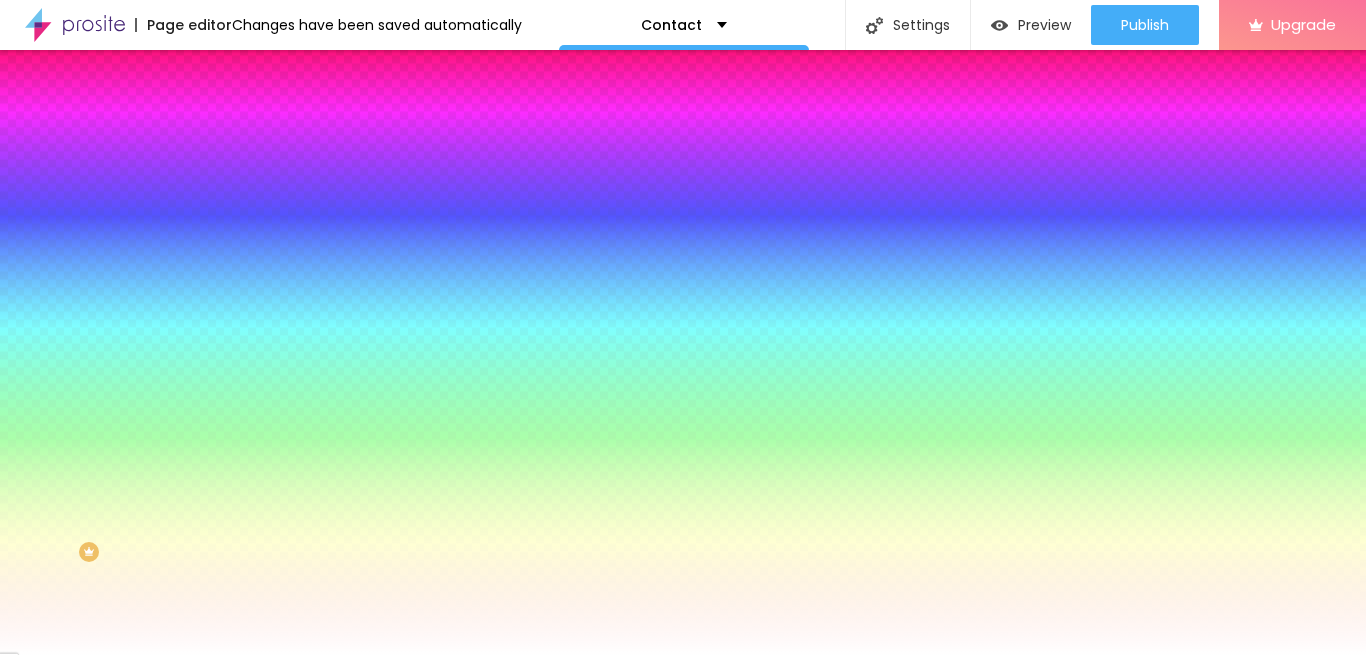 click on "Advanced" at bounding box center [345, 146] 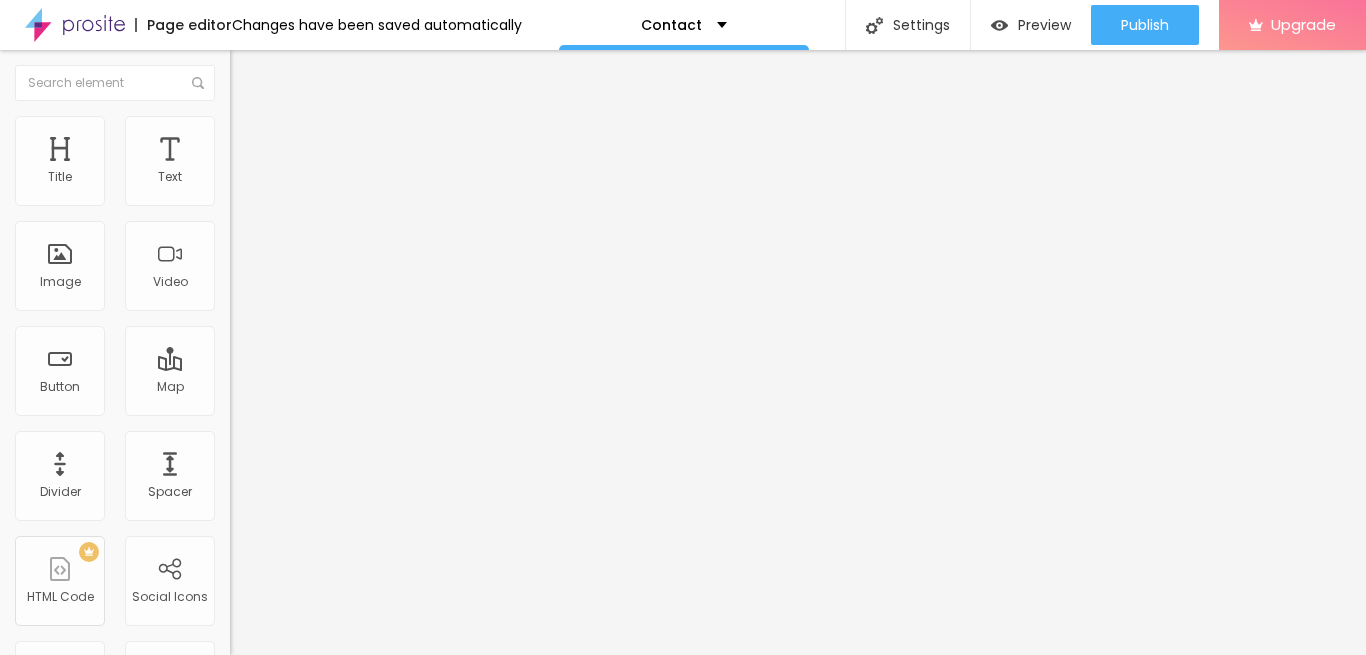 click at bounding box center [253, 73] 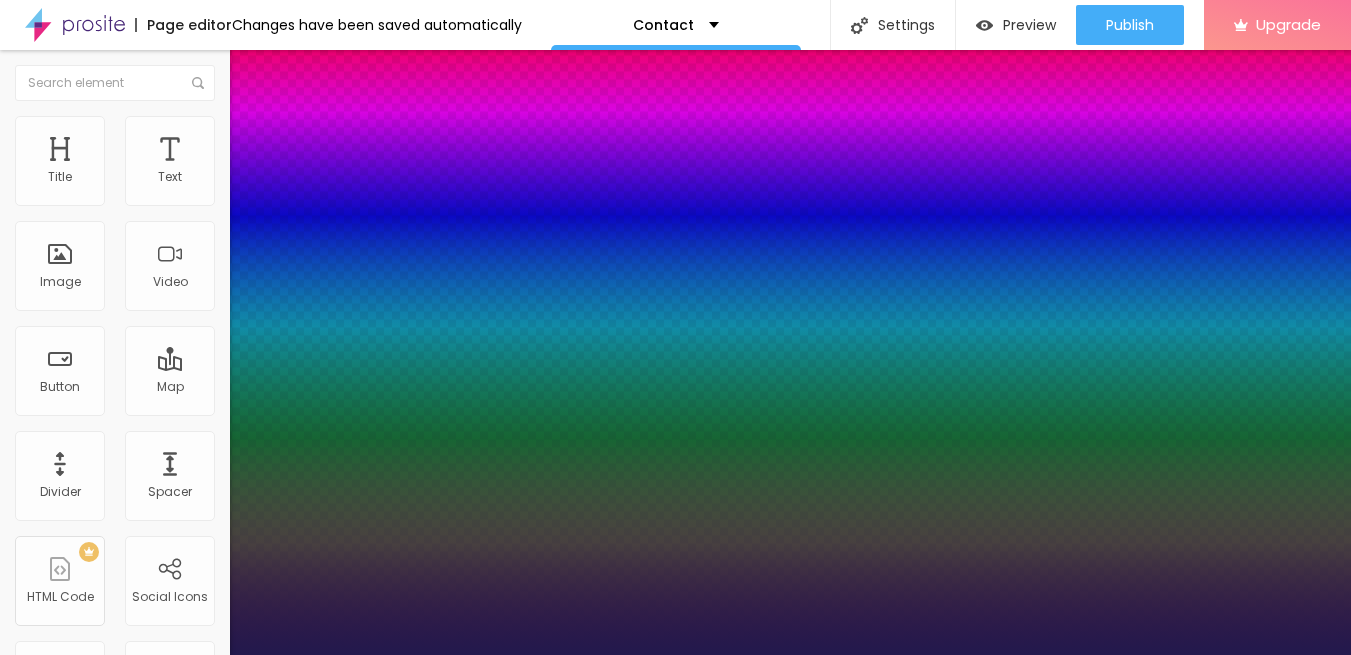 type on "1" 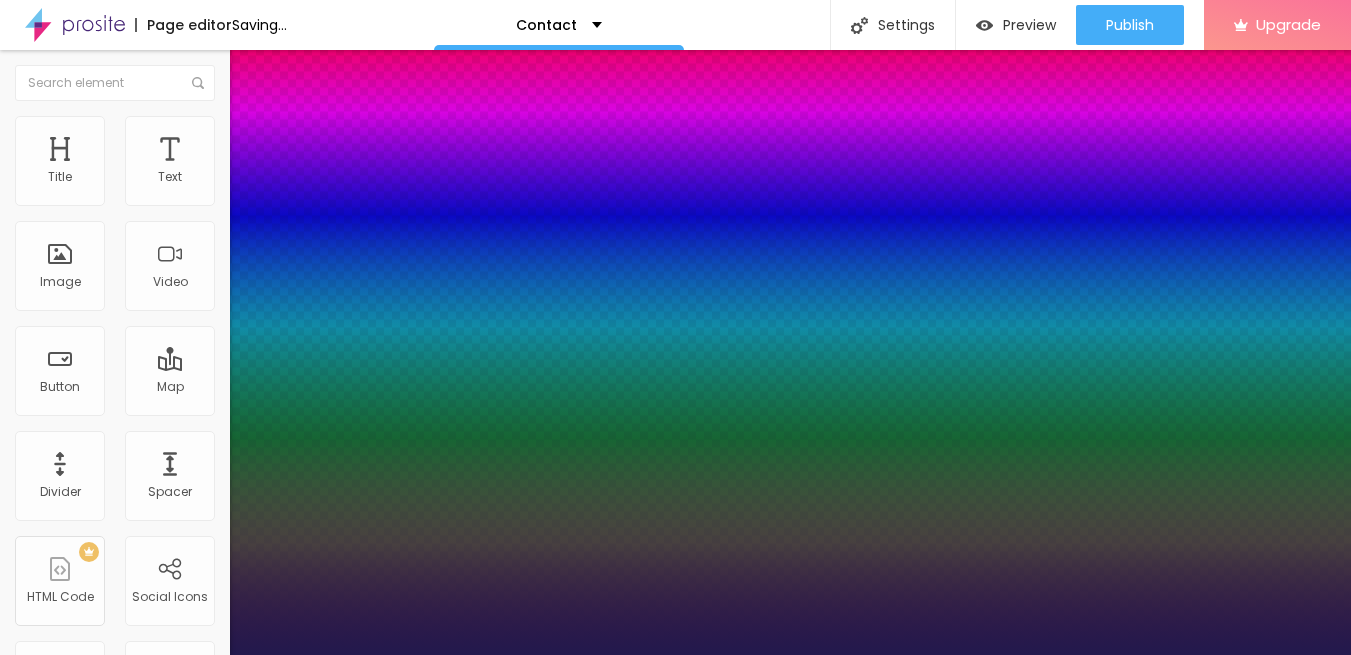 type on "1" 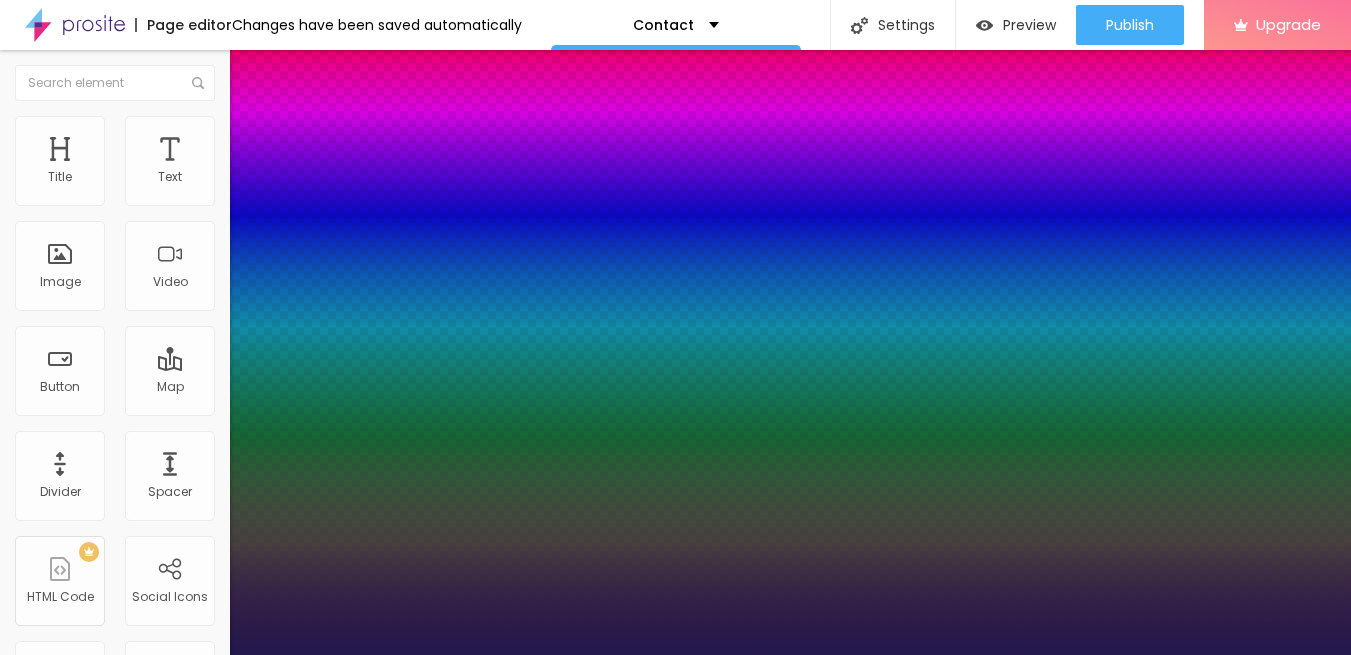 type on "26" 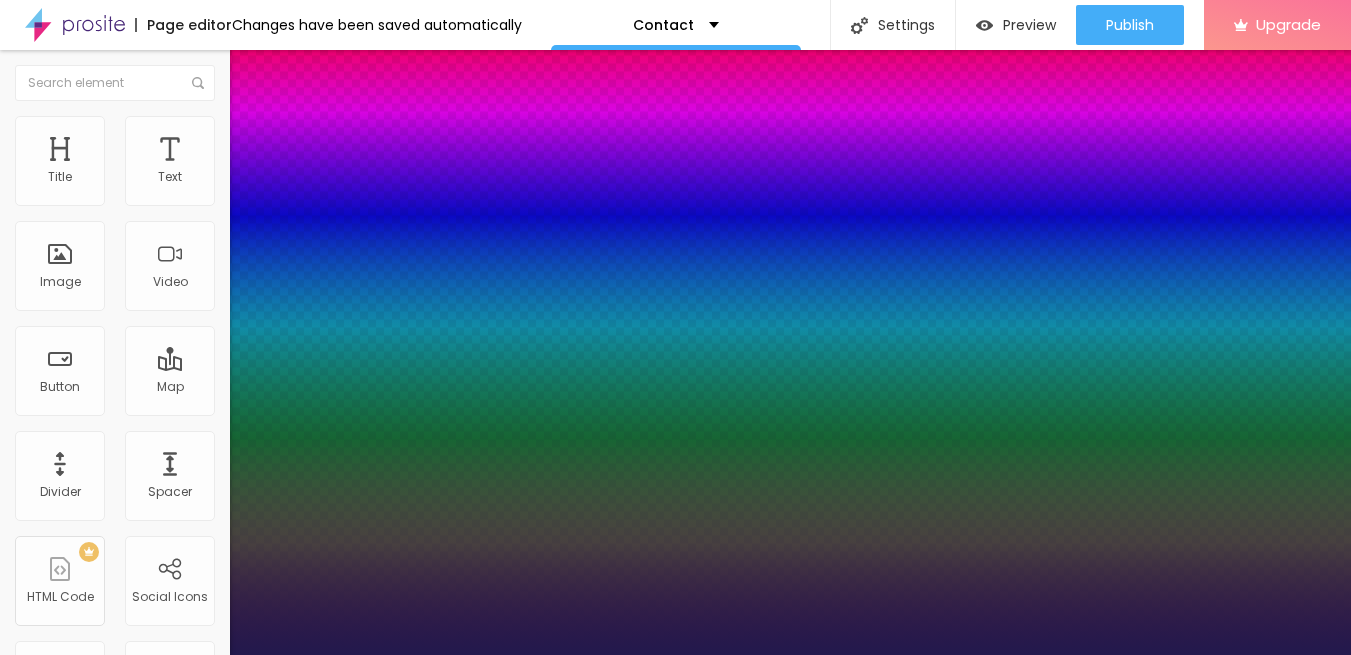 type on "30" 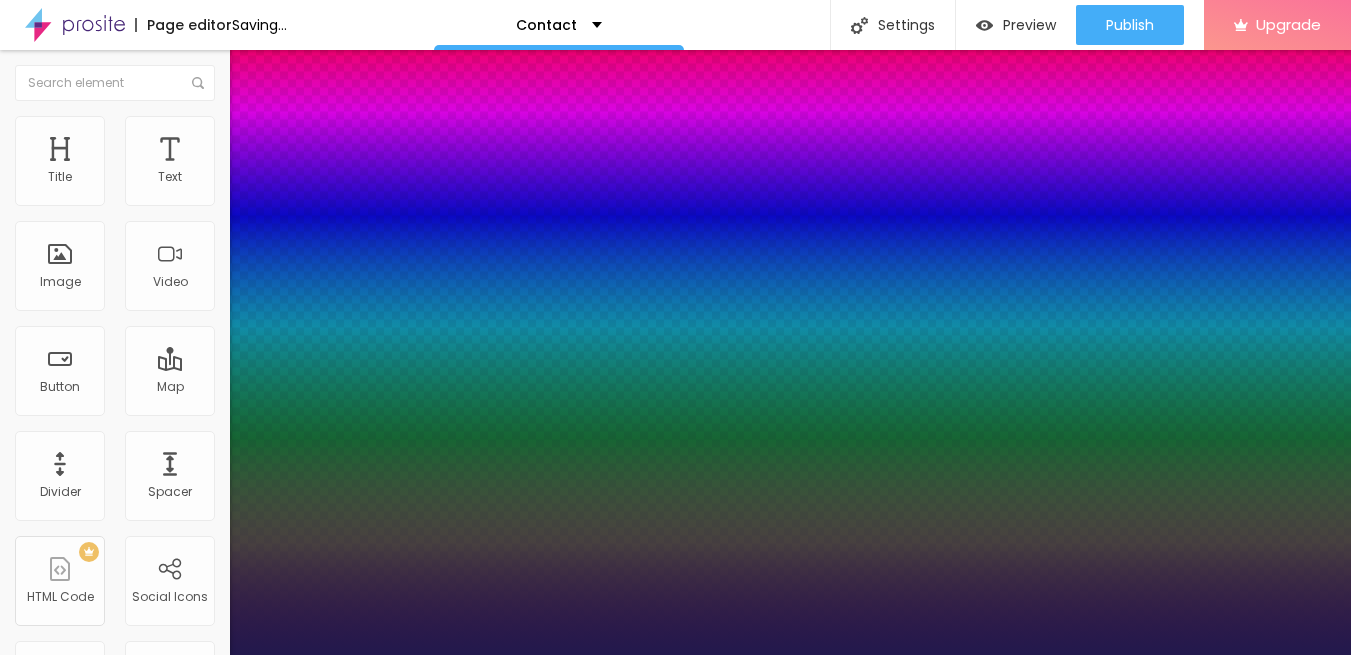 type on "1" 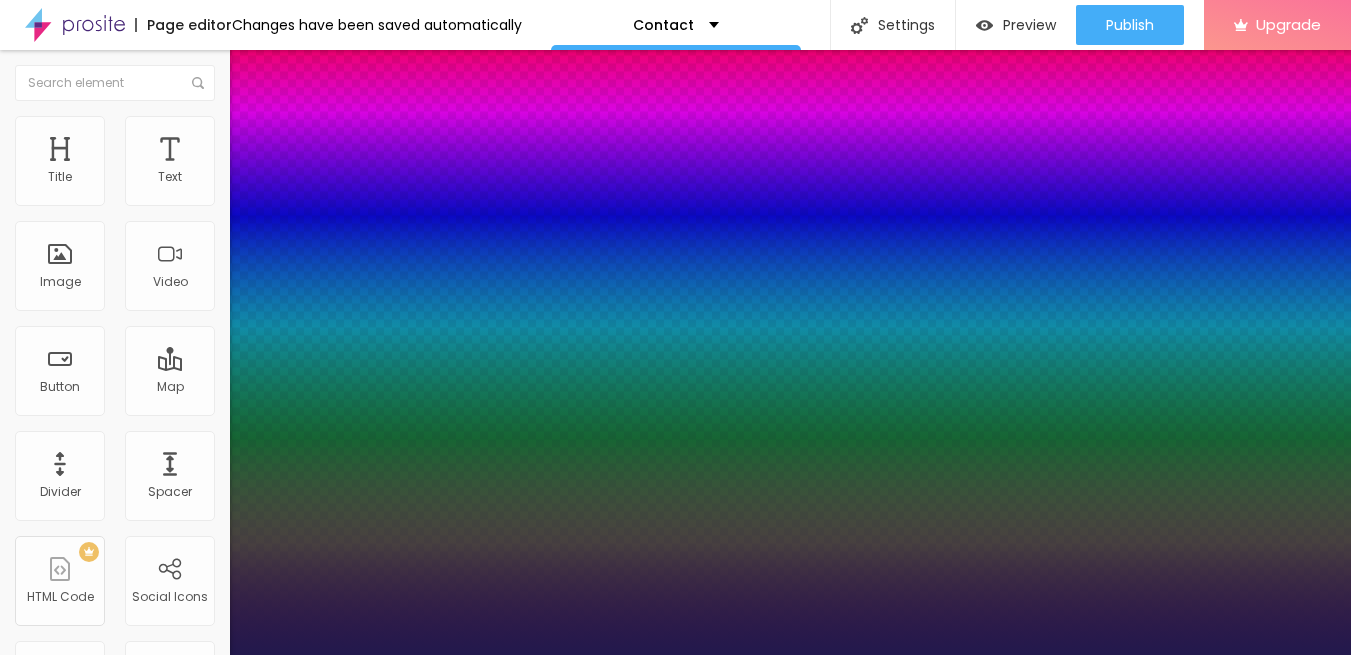 click at bounding box center [675, 655] 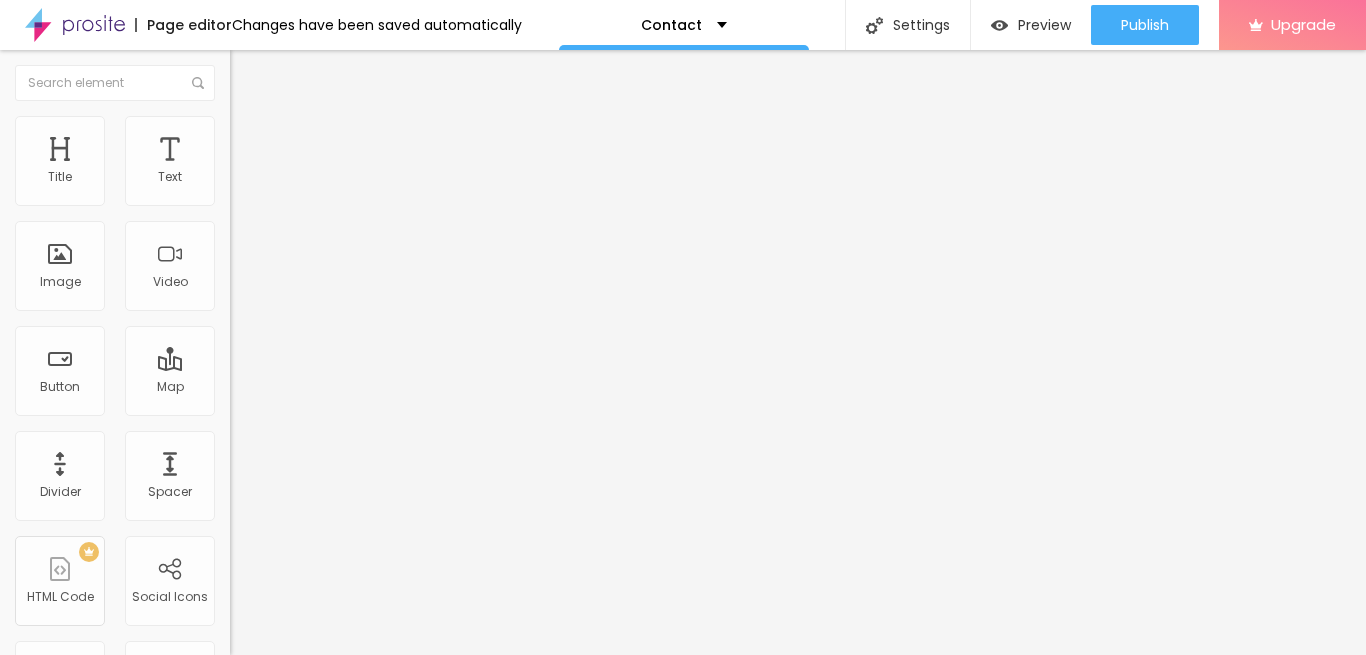 click on "Spacer" at bounding box center [170, 476] 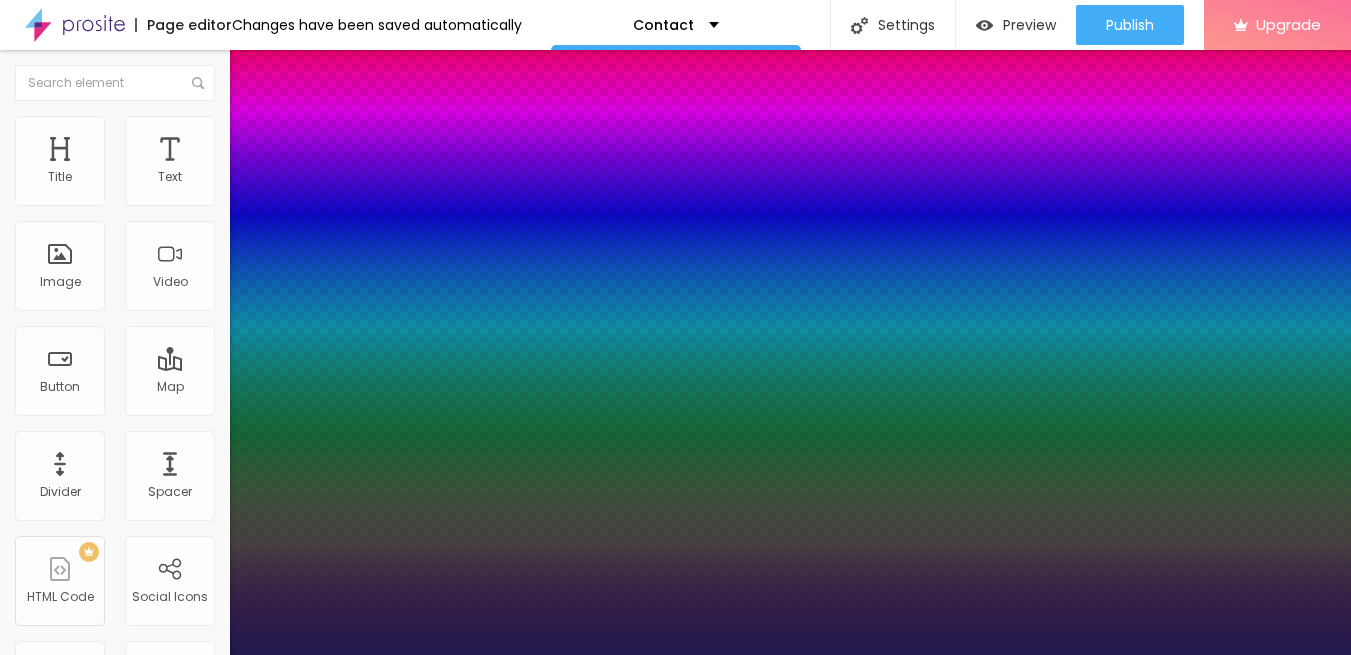 type on "1" 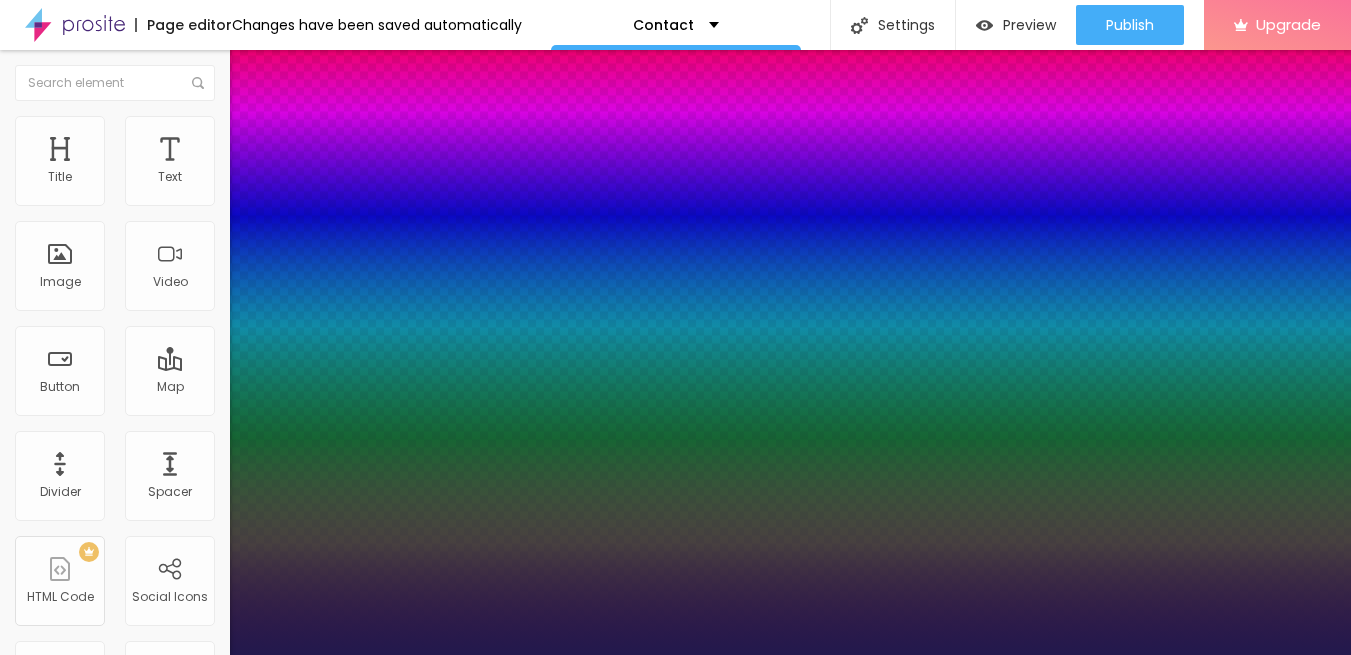 type on "23" 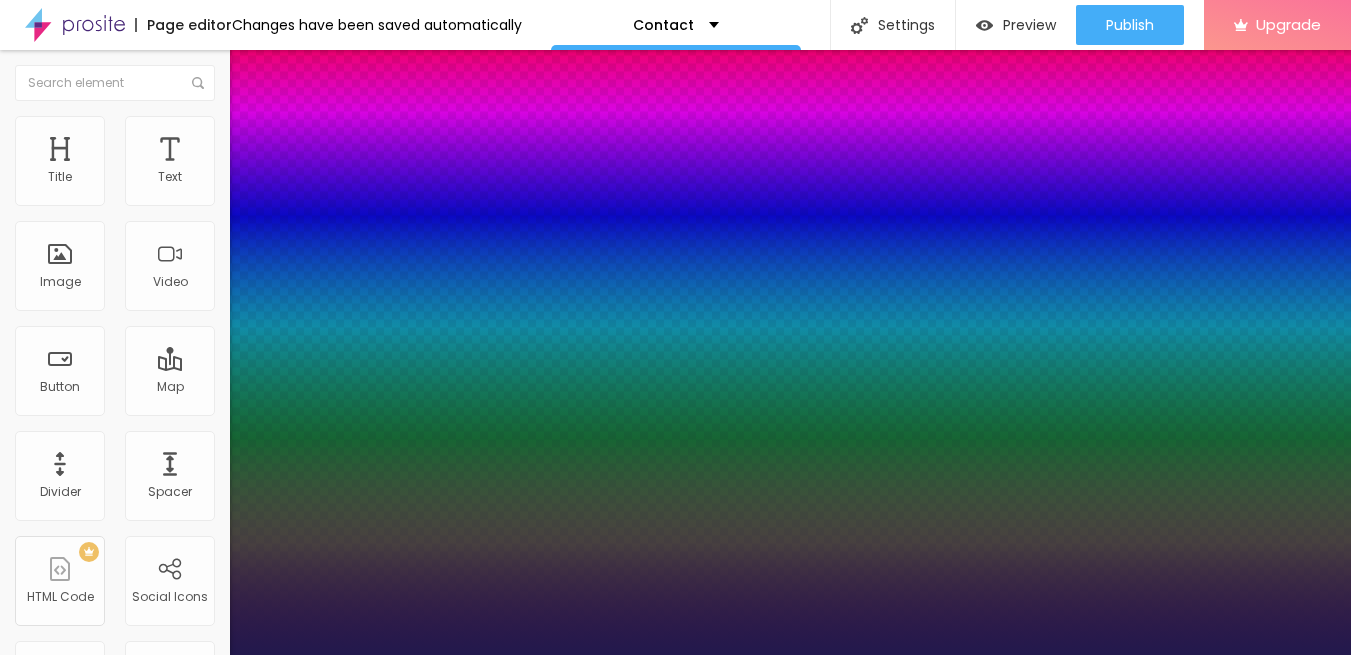 type on "1" 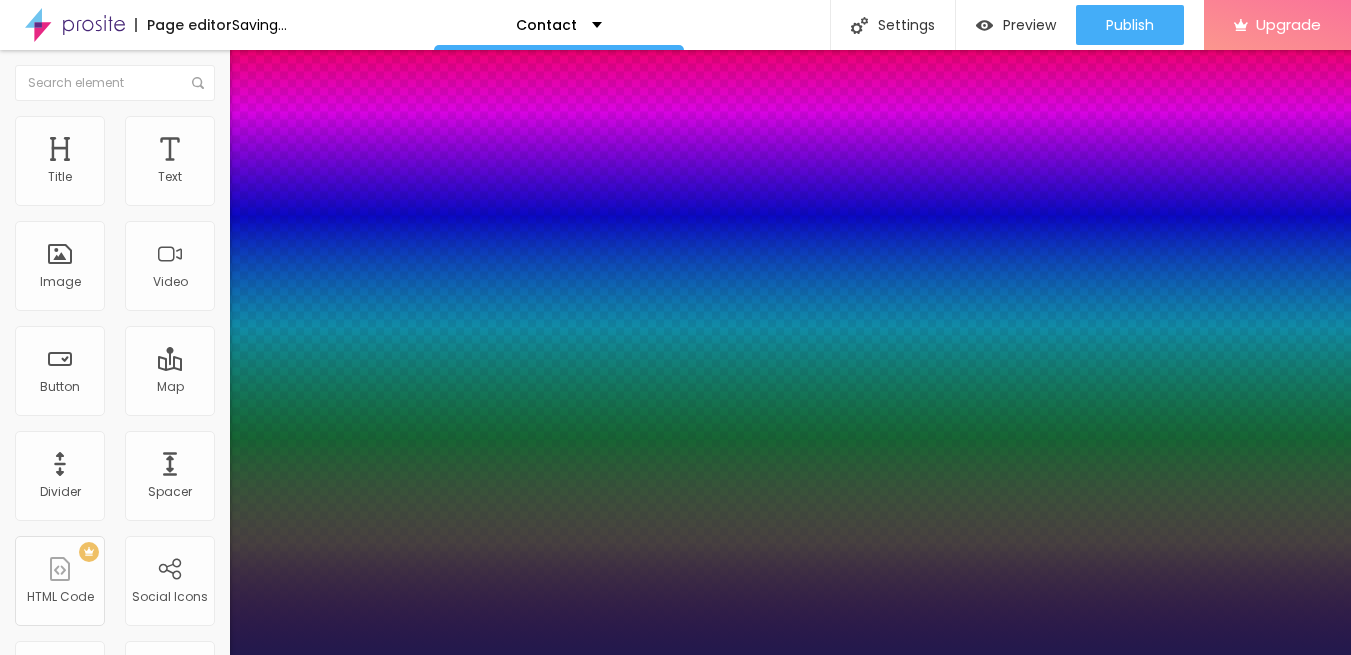 type on "28" 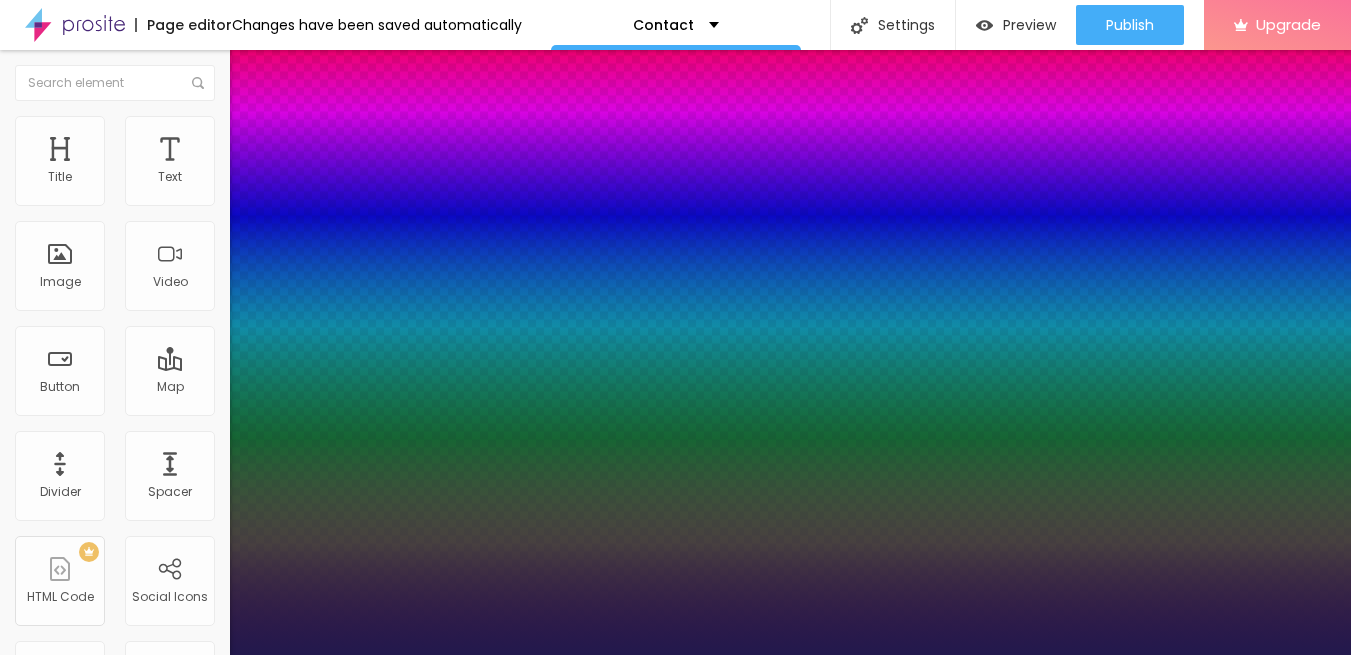 type on "1" 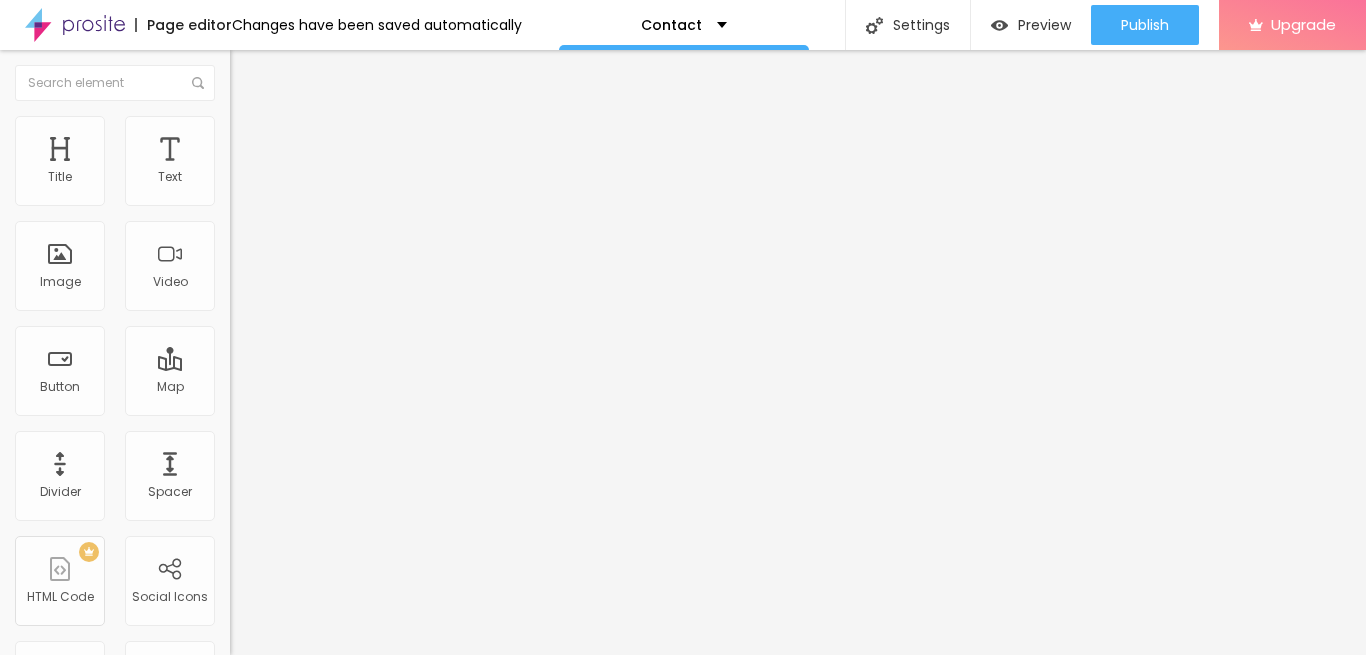 click 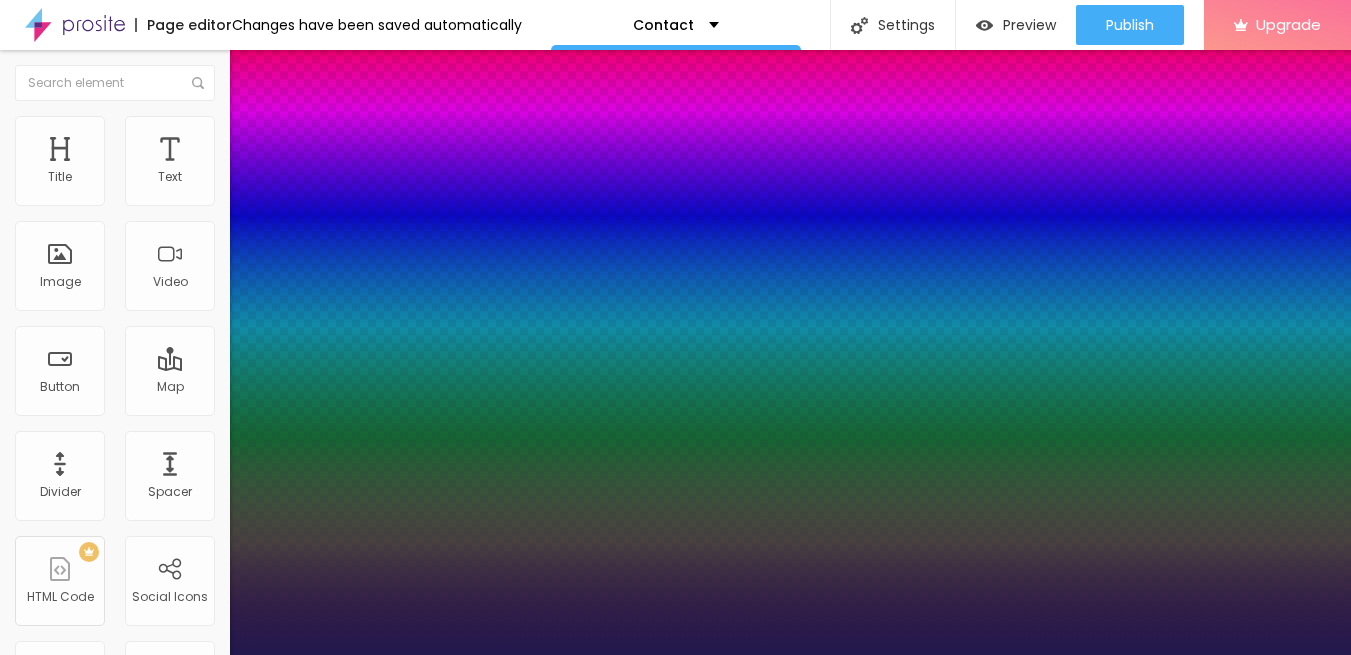 type on "1" 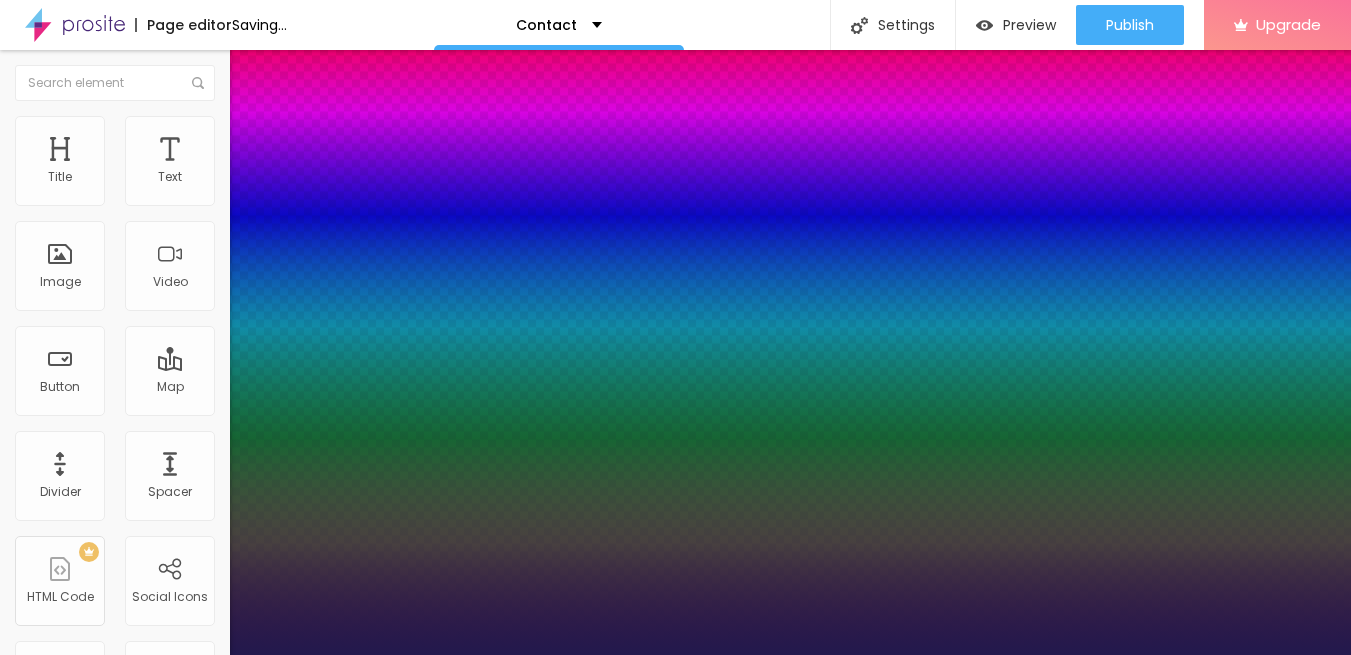 type 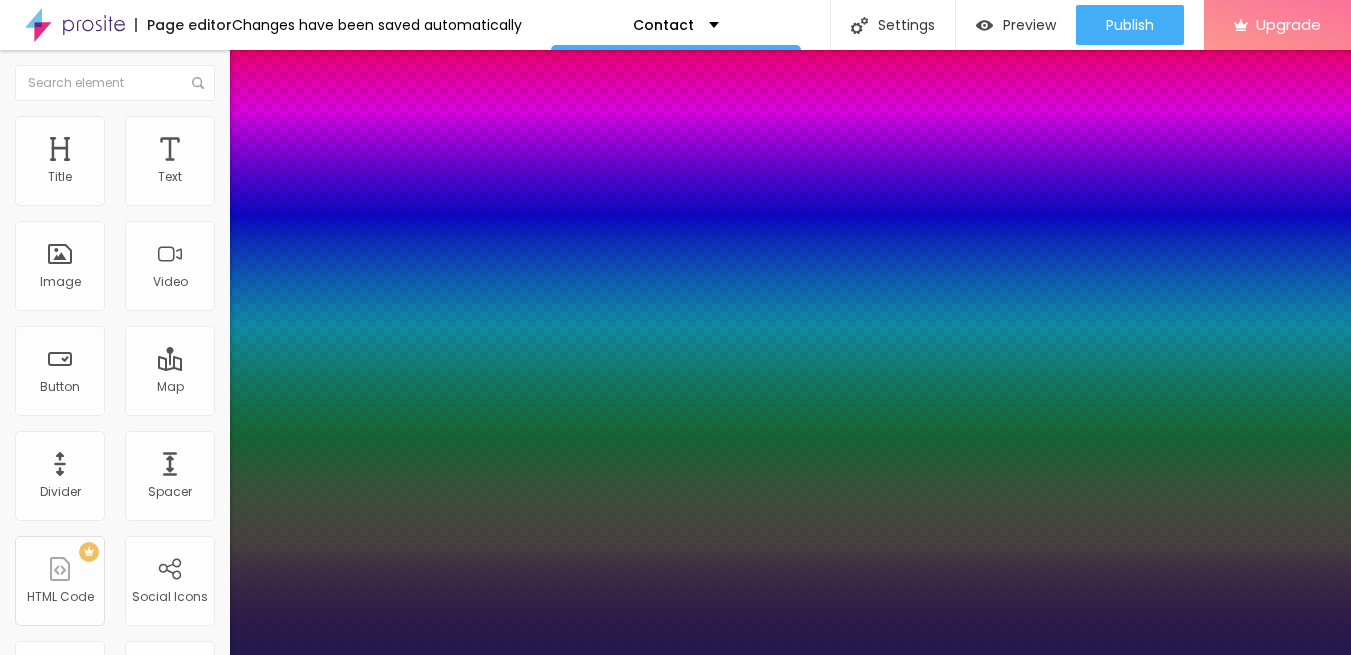 drag, startPoint x: 267, startPoint y: 563, endPoint x: 295, endPoint y: 556, distance: 28.86174 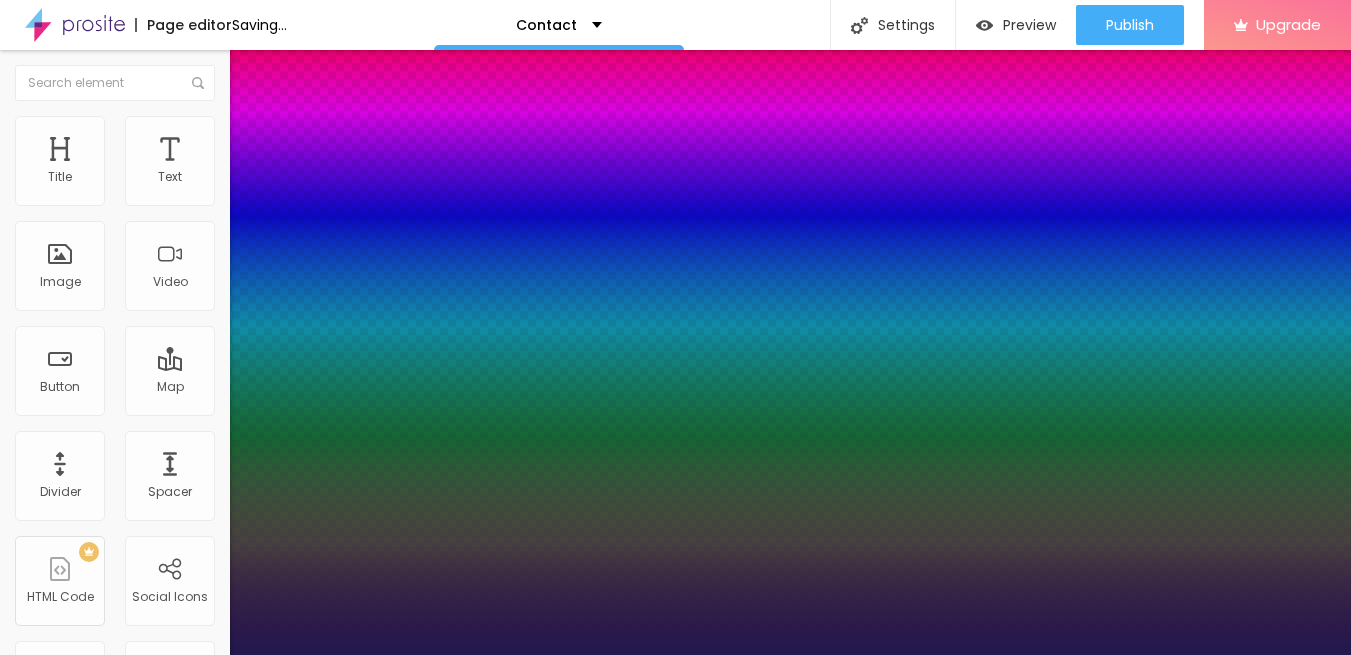 click at bounding box center (675, 655) 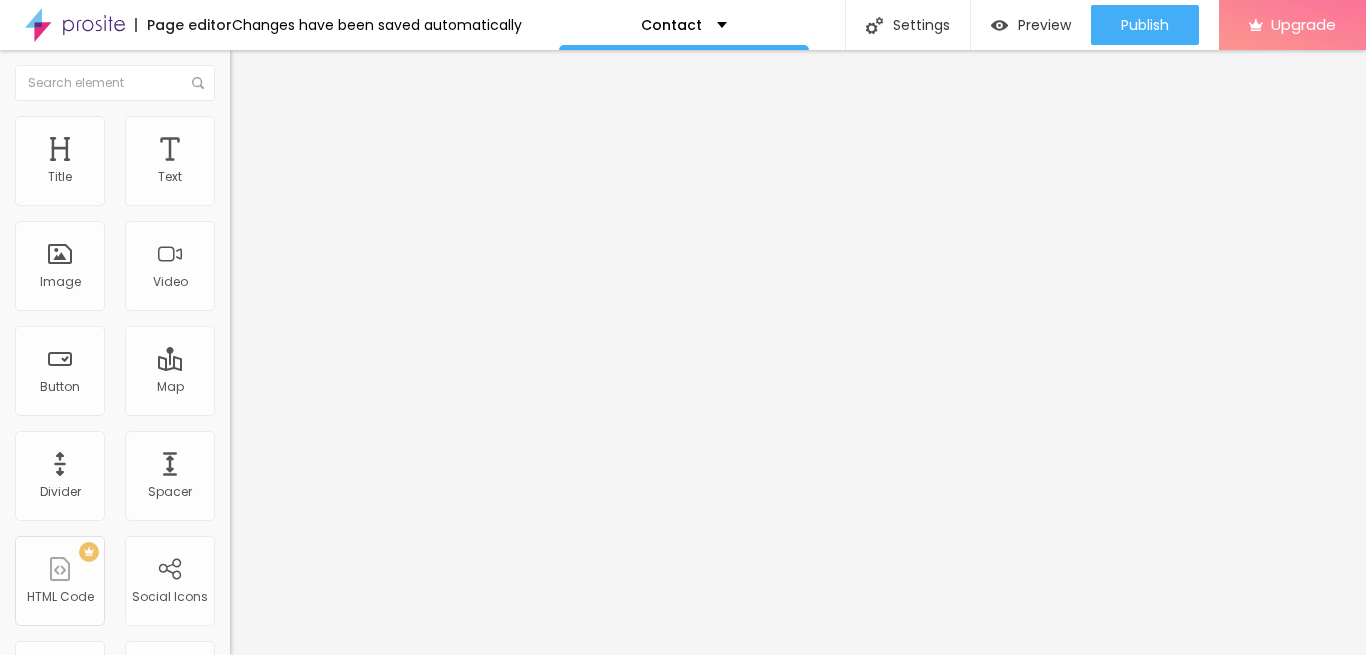 click at bounding box center [244, 285] 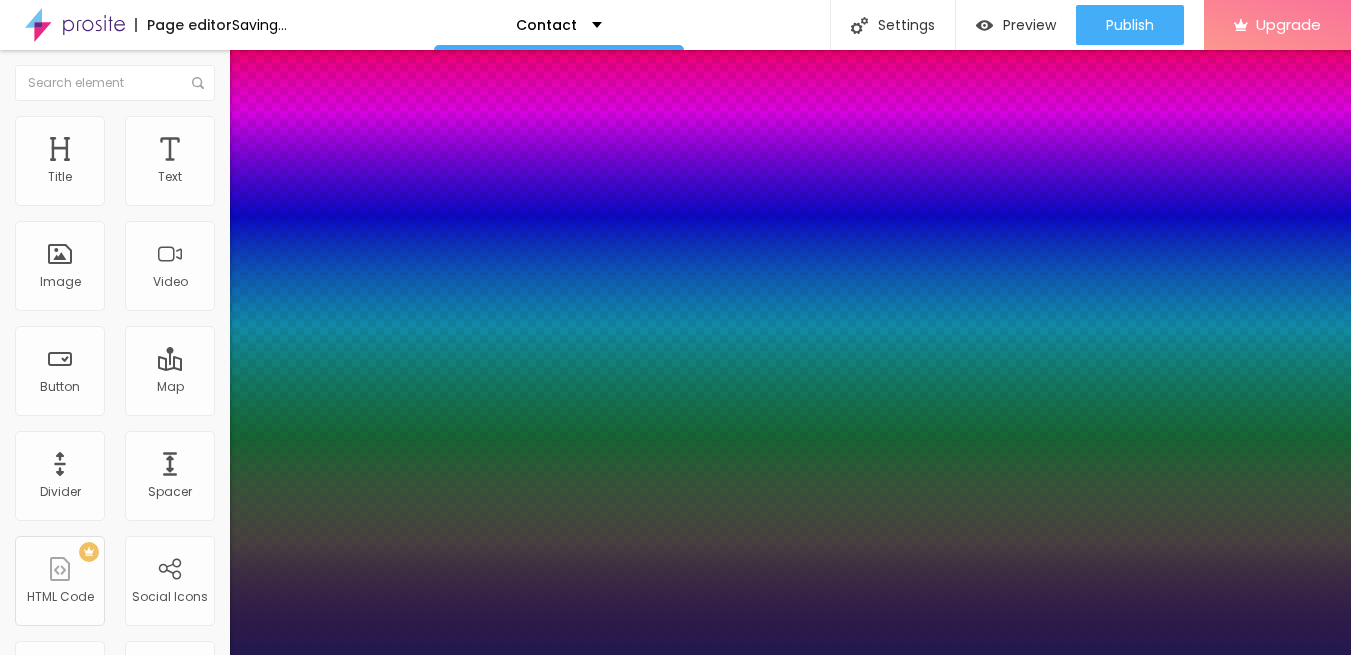 drag, startPoint x: 265, startPoint y: 565, endPoint x: 290, endPoint y: 559, distance: 25.70992 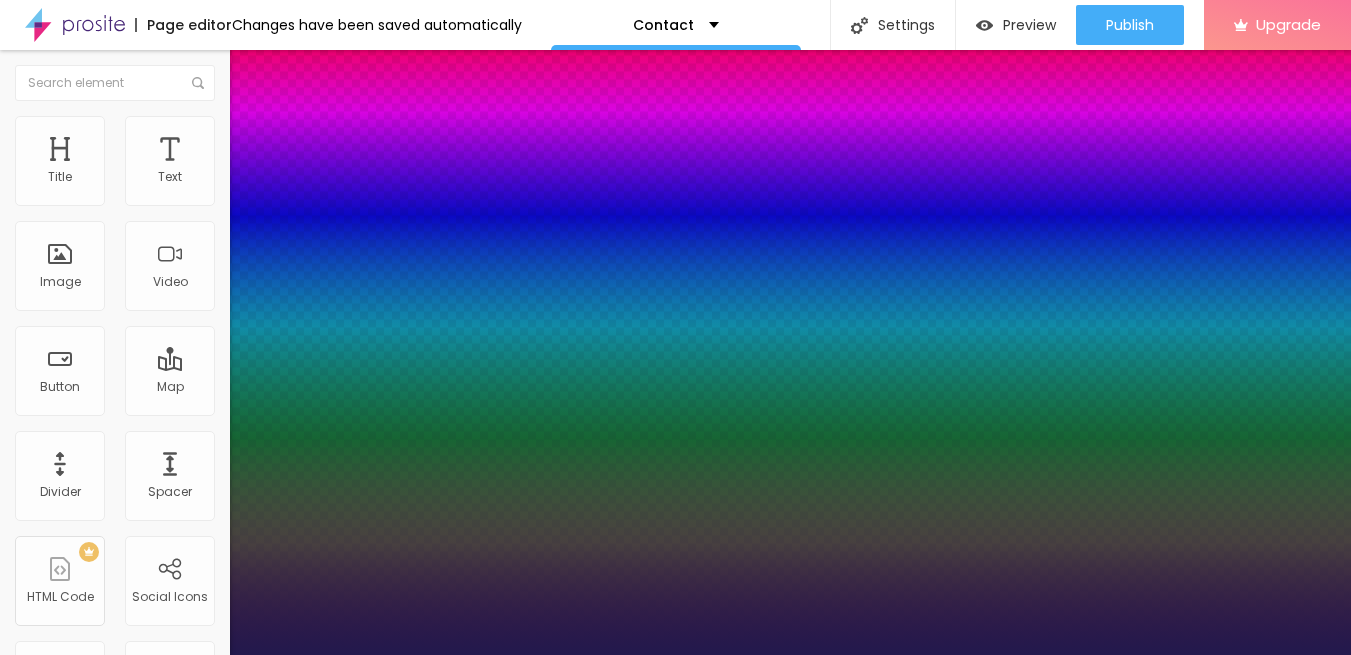 click at bounding box center [675, 655] 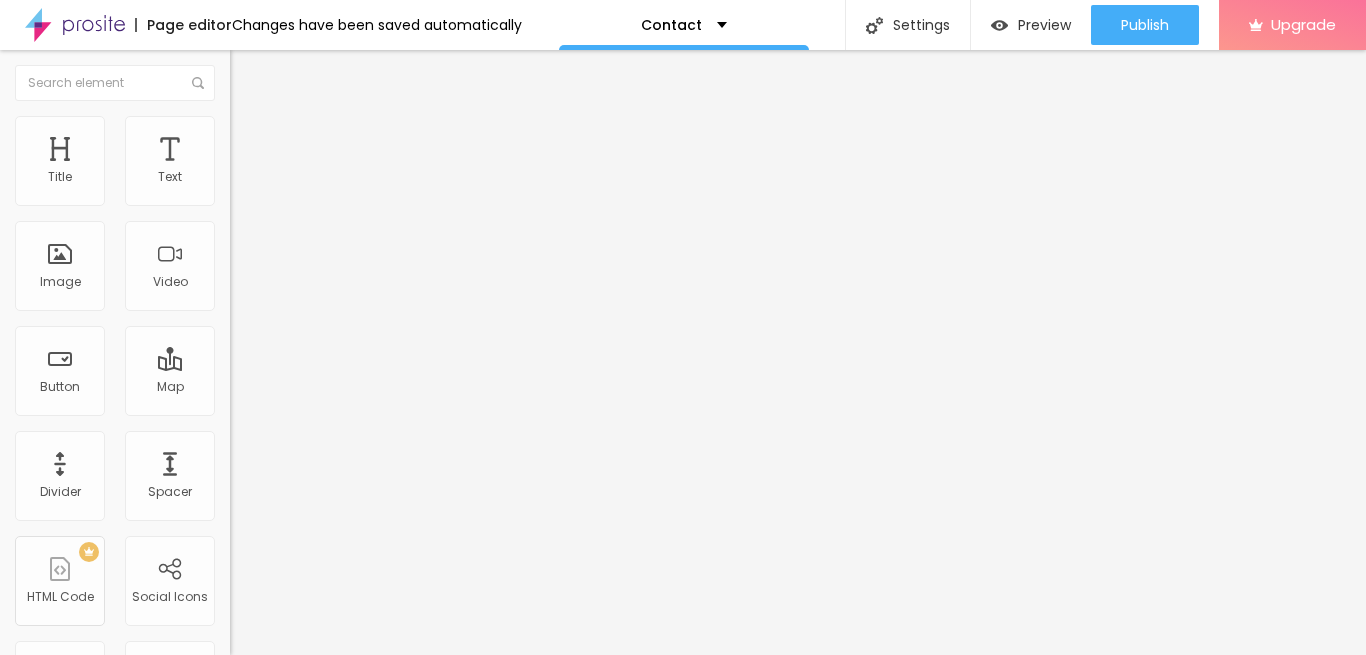 click at bounding box center (244, 285) 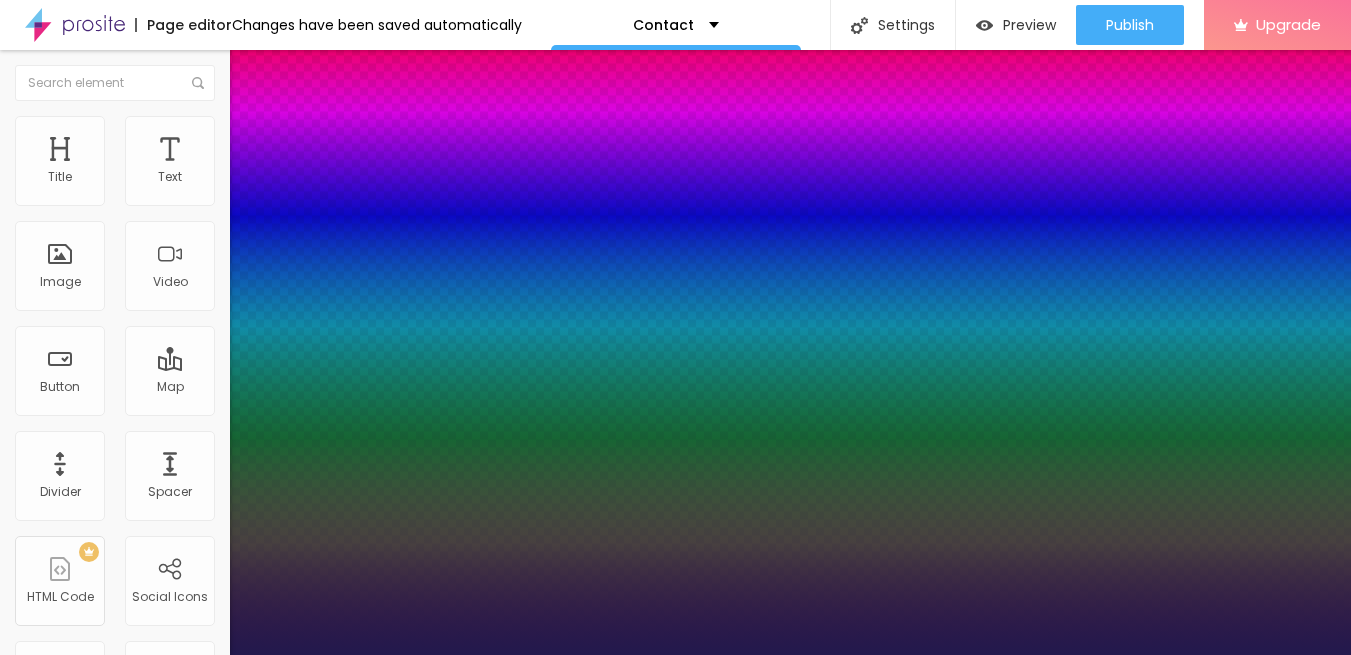 click at bounding box center (64, 2049) 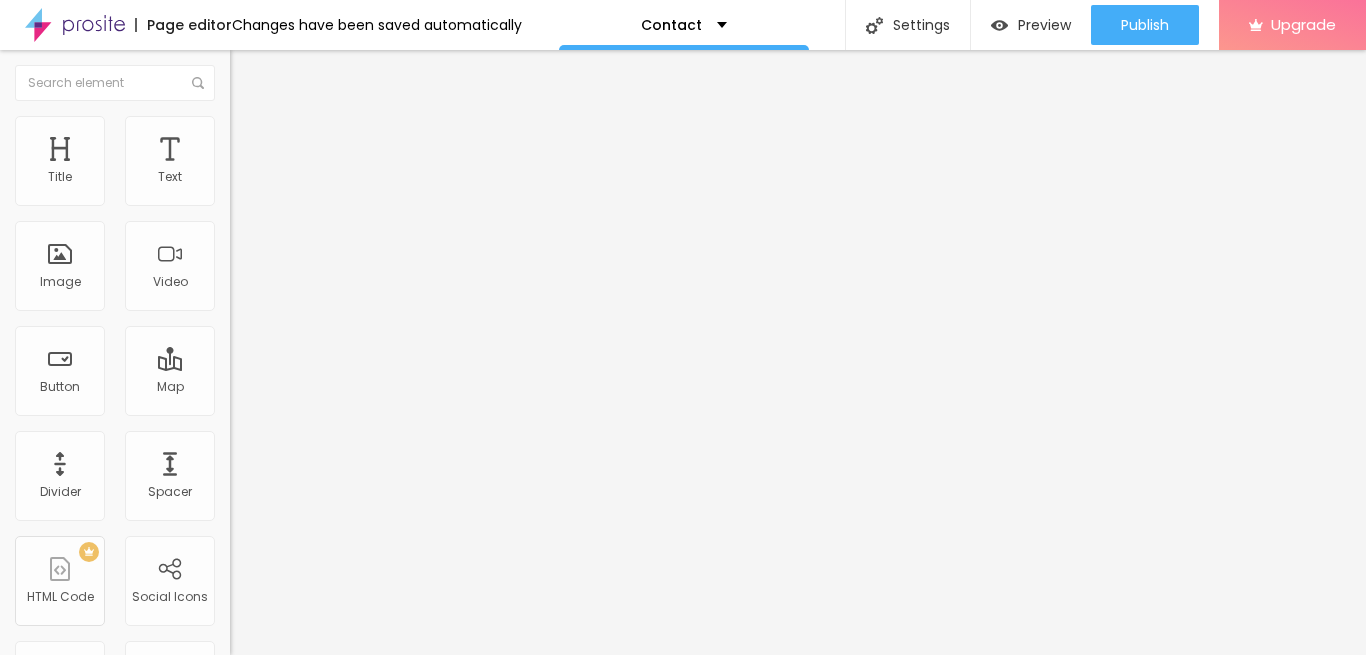 click 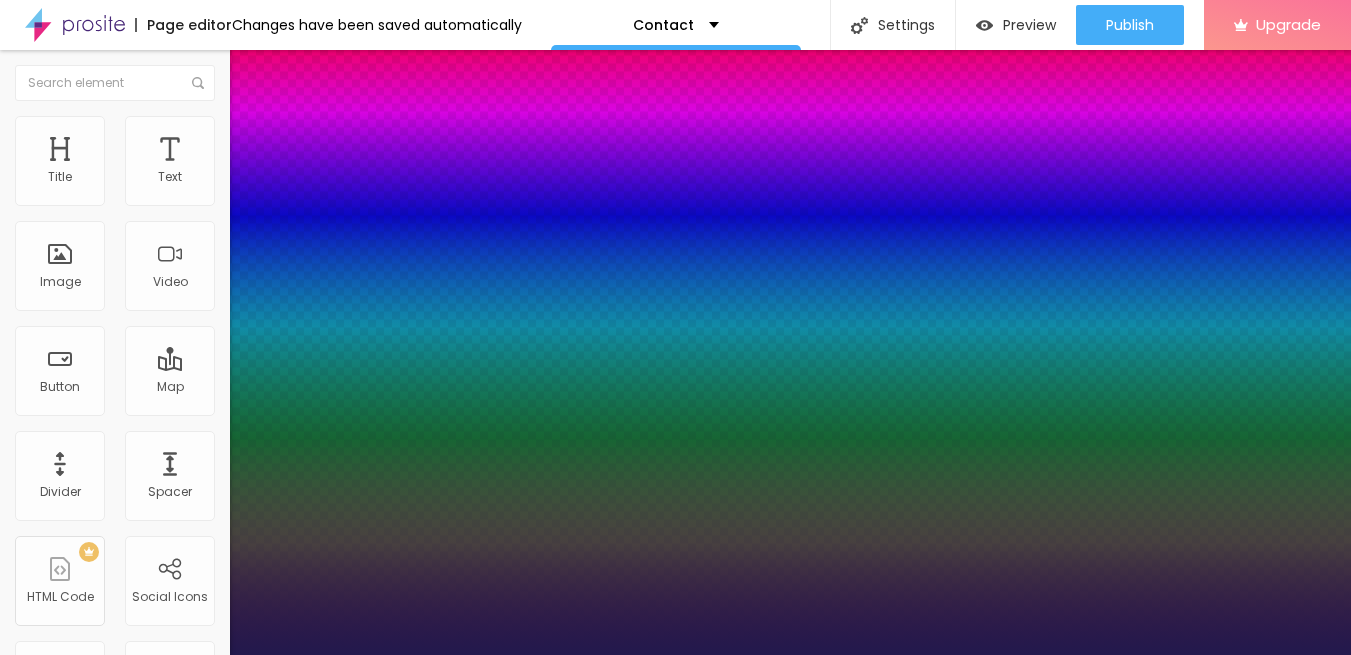 drag, startPoint x: 265, startPoint y: 562, endPoint x: 289, endPoint y: 561, distance: 24.020824 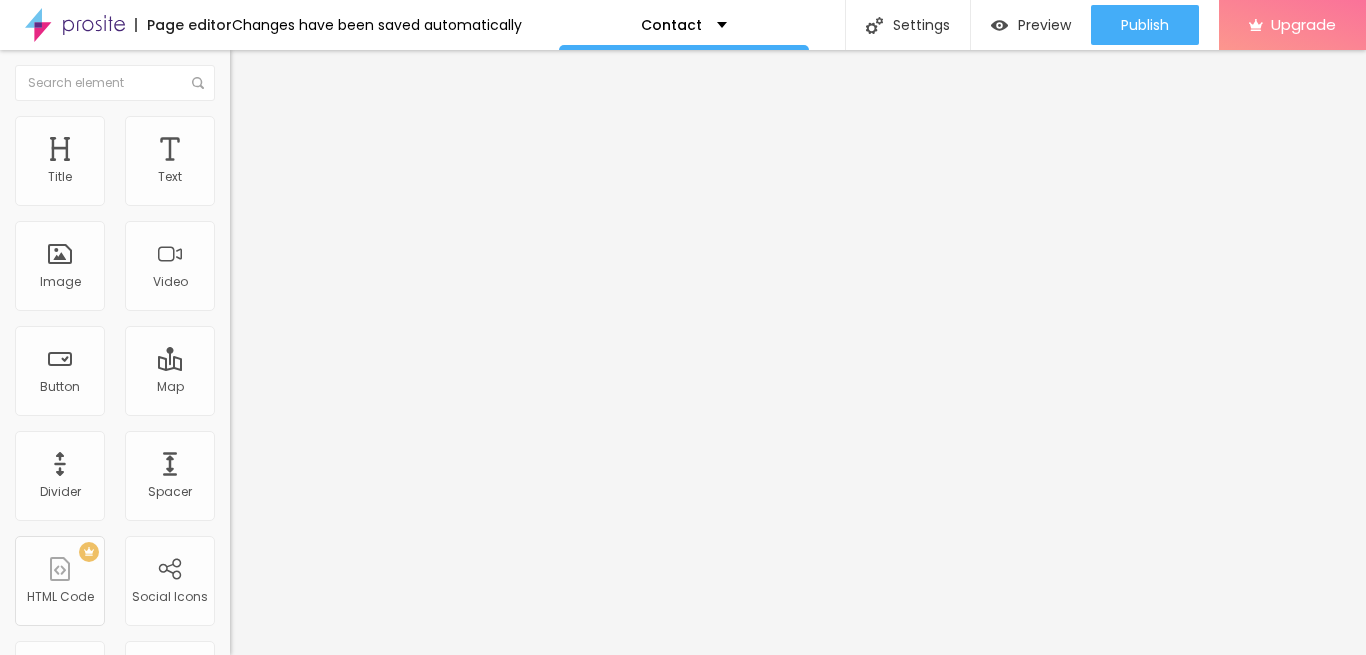 click 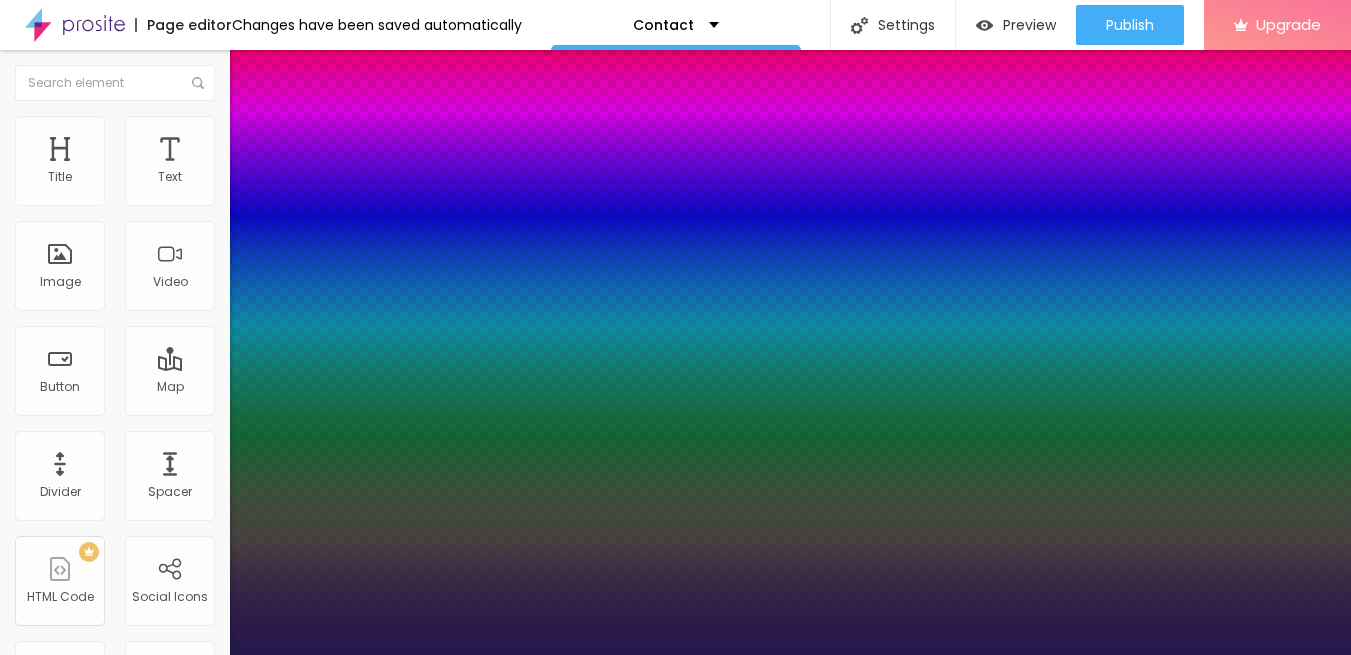 drag, startPoint x: 288, startPoint y: 566, endPoint x: 276, endPoint y: 564, distance: 12.165525 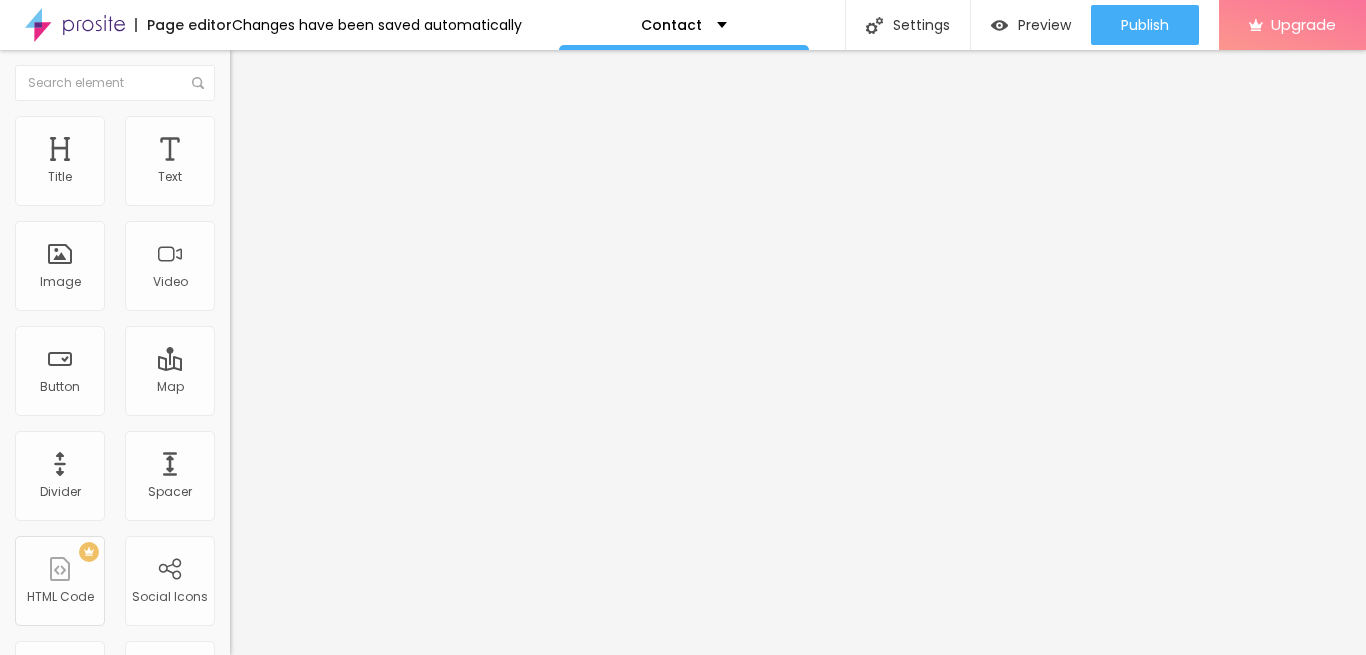 click at bounding box center [244, 181] 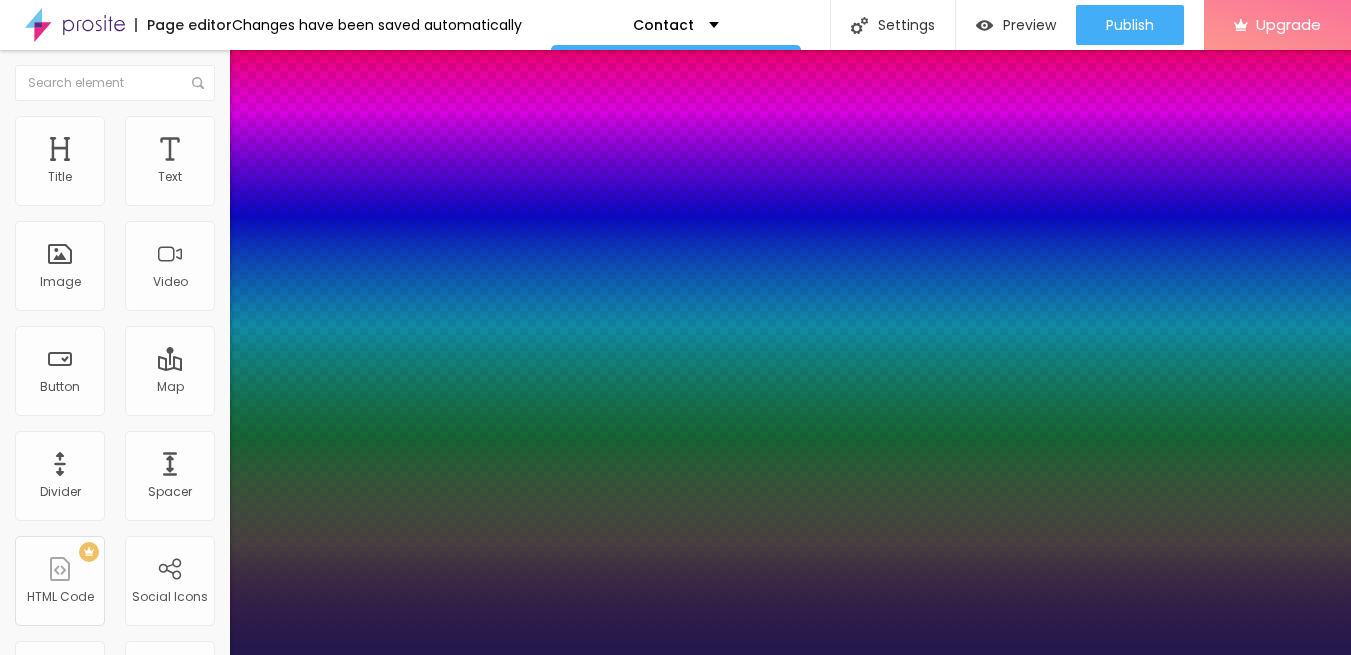 drag, startPoint x: 264, startPoint y: 340, endPoint x: 285, endPoint y: 336, distance: 21.377558 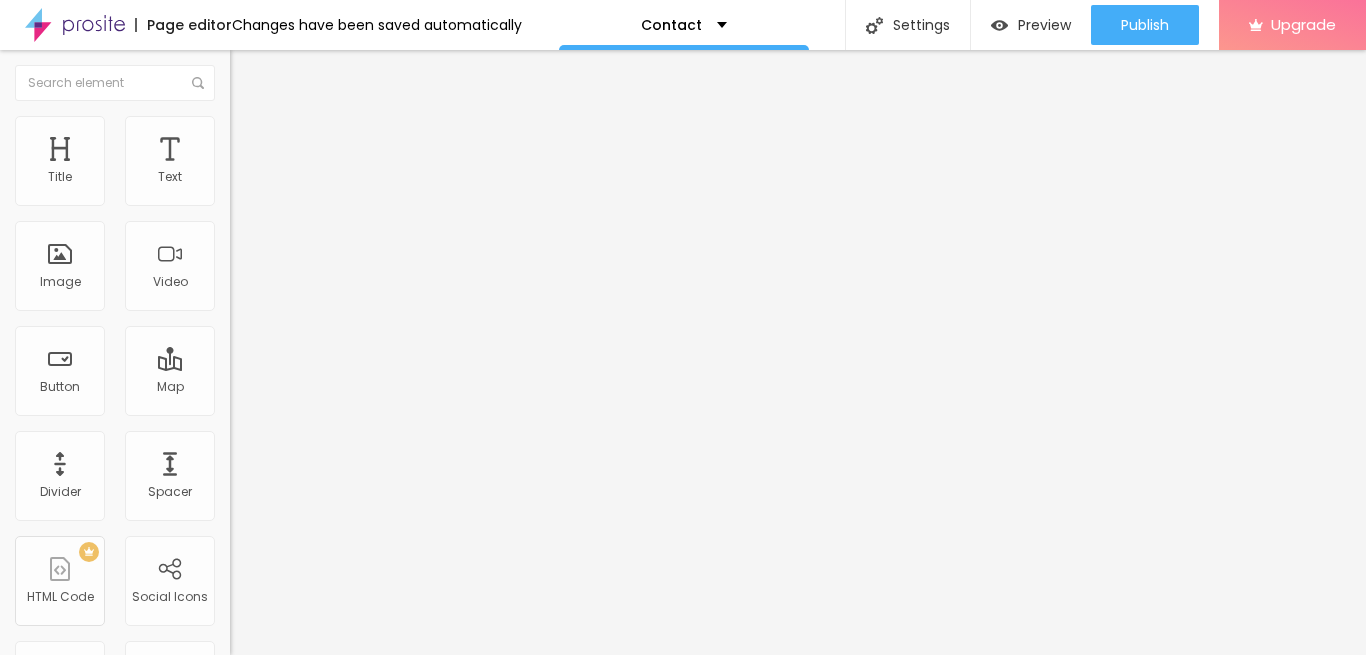 click 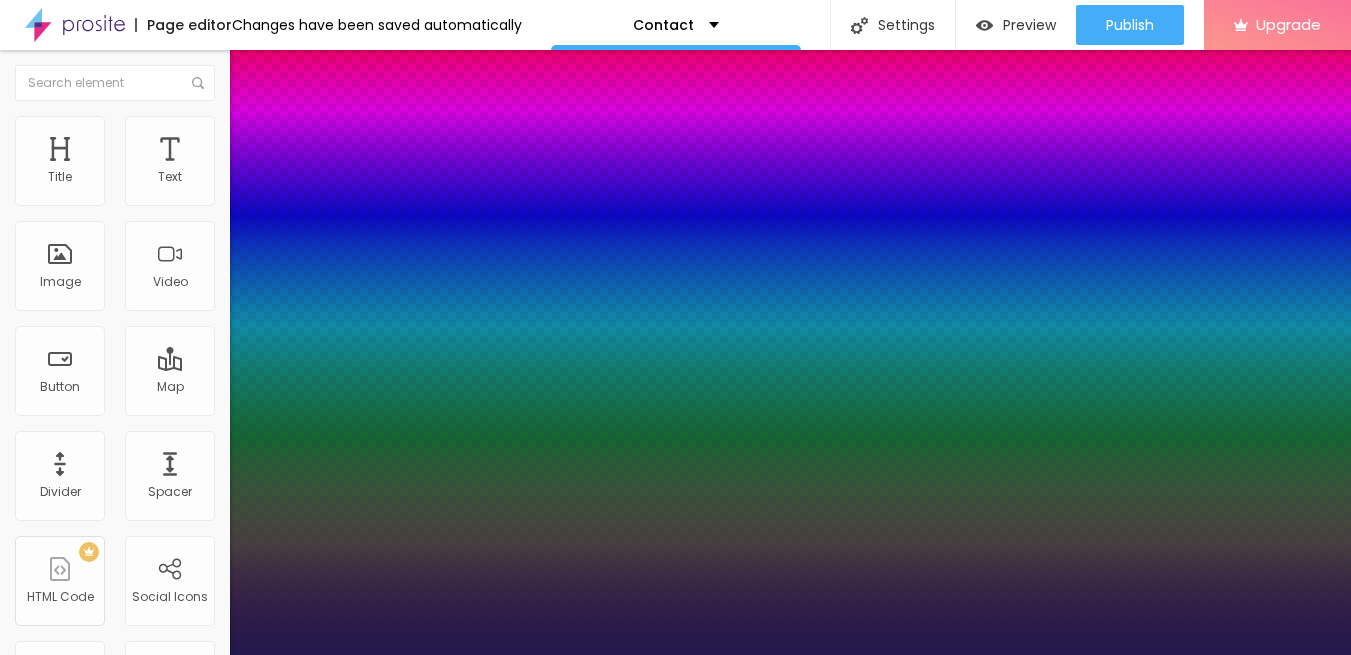 drag, startPoint x: 284, startPoint y: 340, endPoint x: 275, endPoint y: 332, distance: 12.0415945 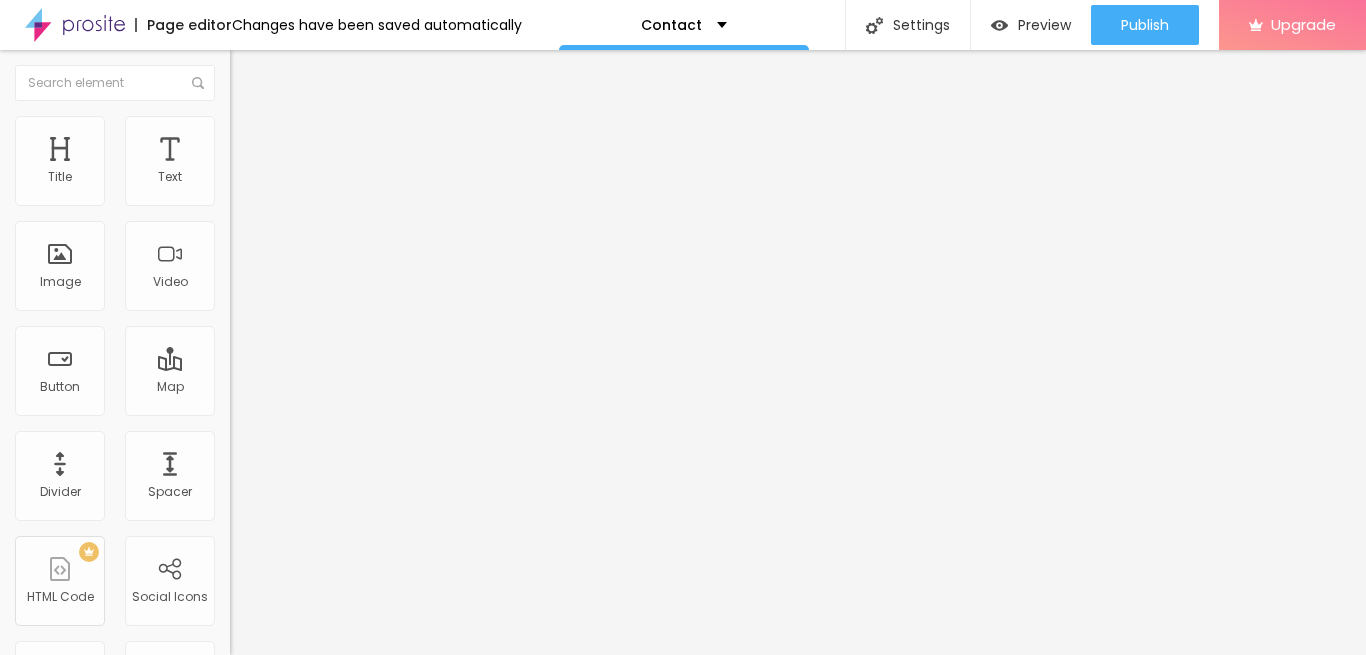 click at bounding box center (244, 181) 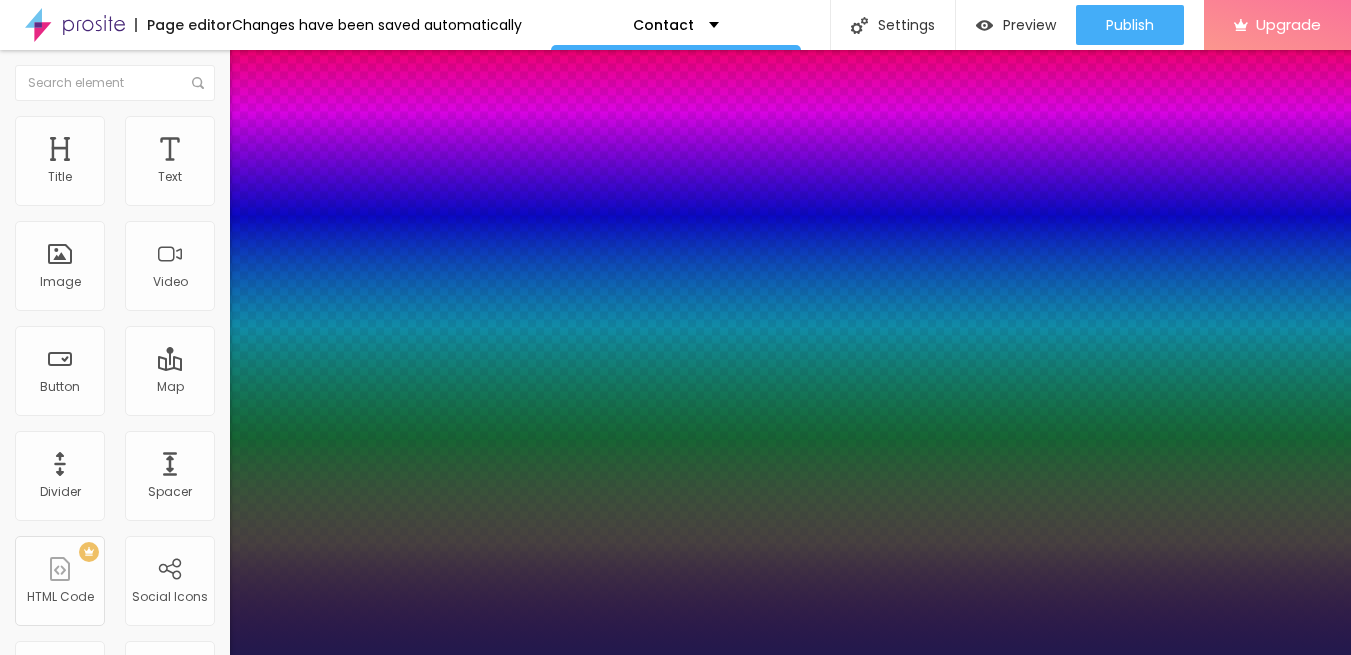 click at bounding box center (64, 2049) 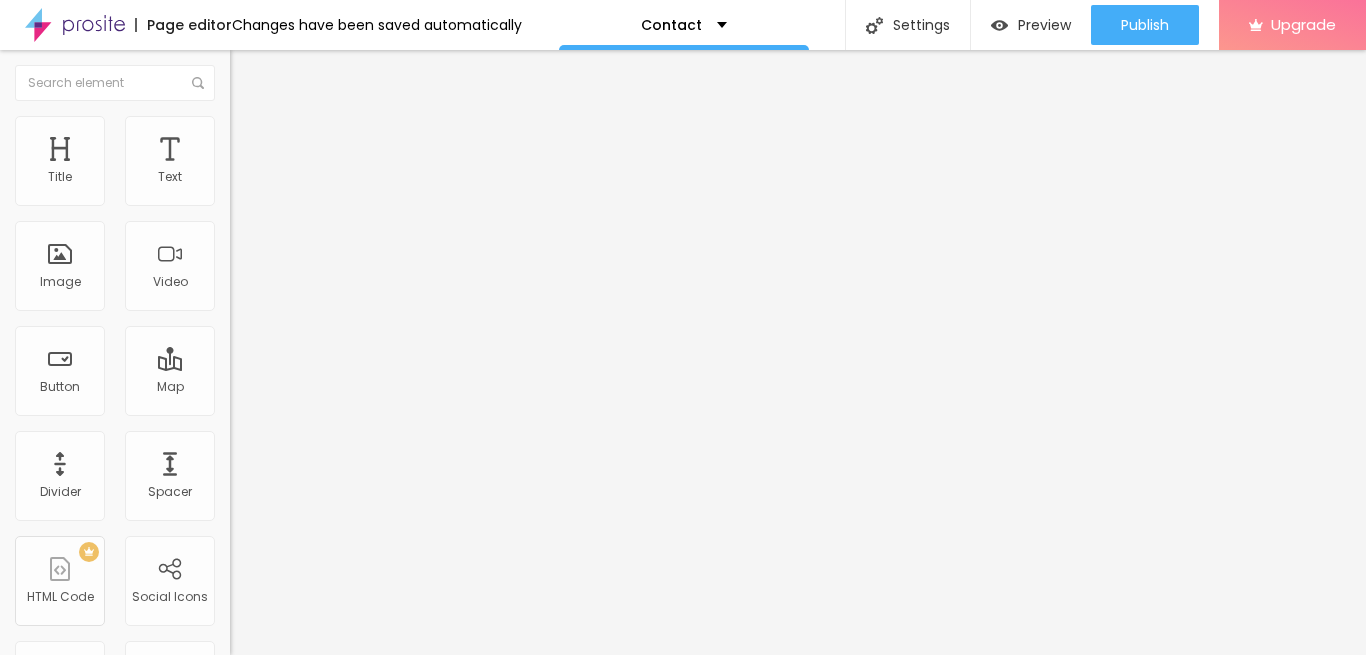 click at bounding box center [244, 181] 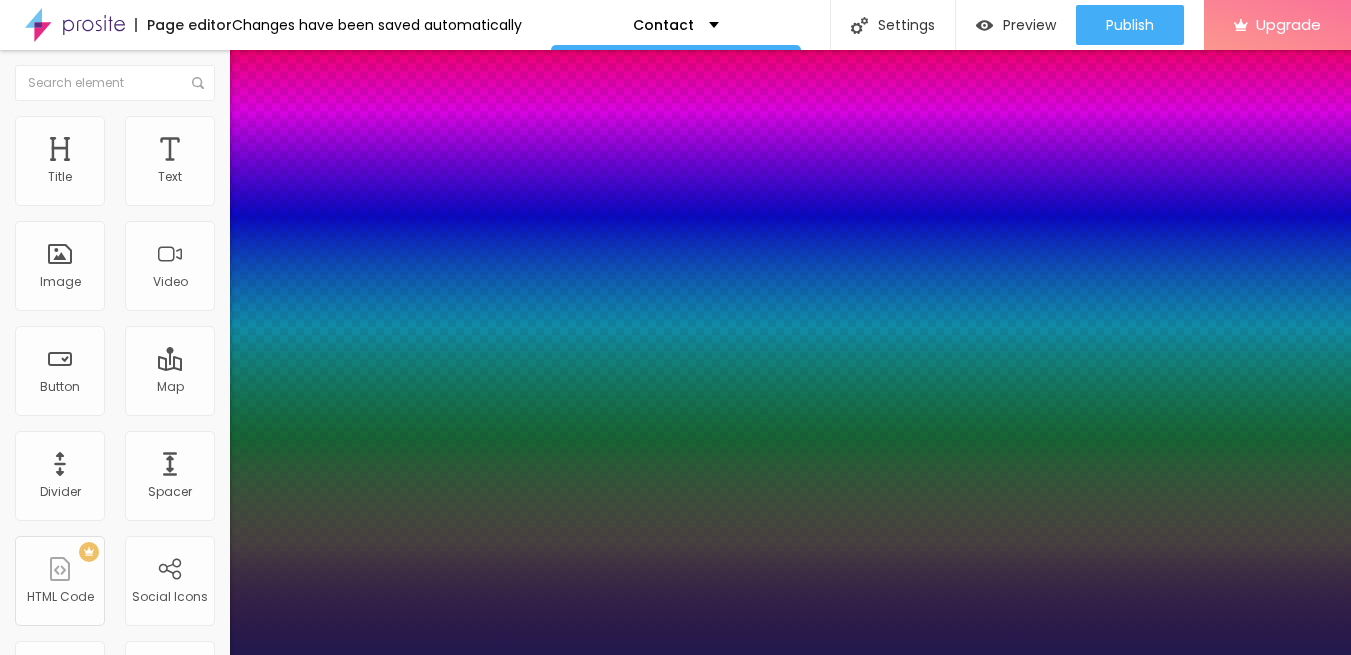 click at bounding box center (64, 2049) 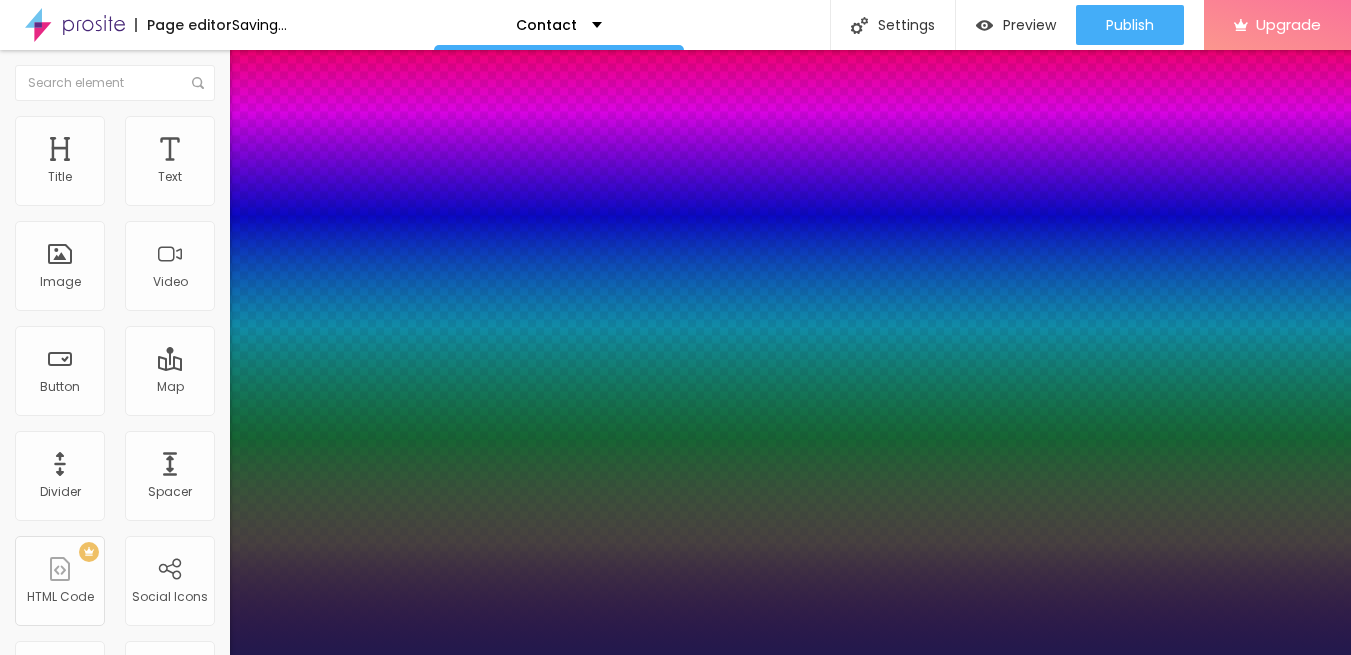 click at bounding box center [675, 655] 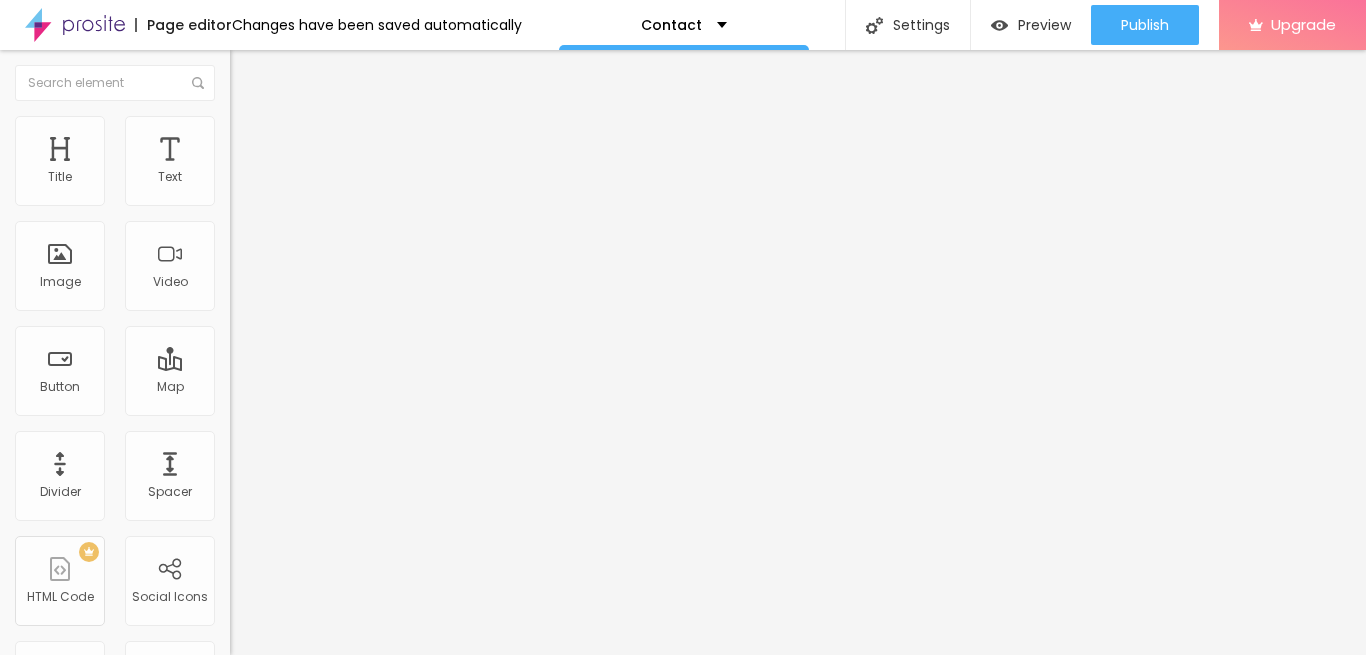 click on "Publish" at bounding box center [1145, 25] 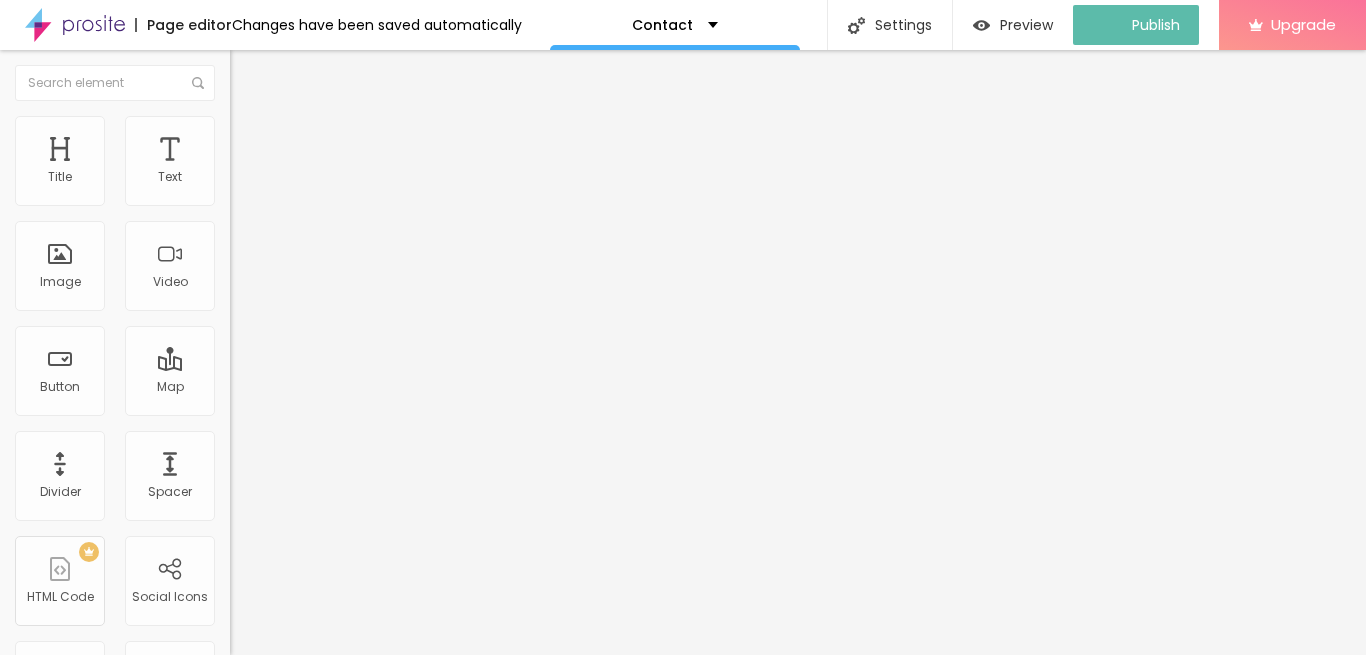 click on "View page" at bounding box center [1087, 139] 